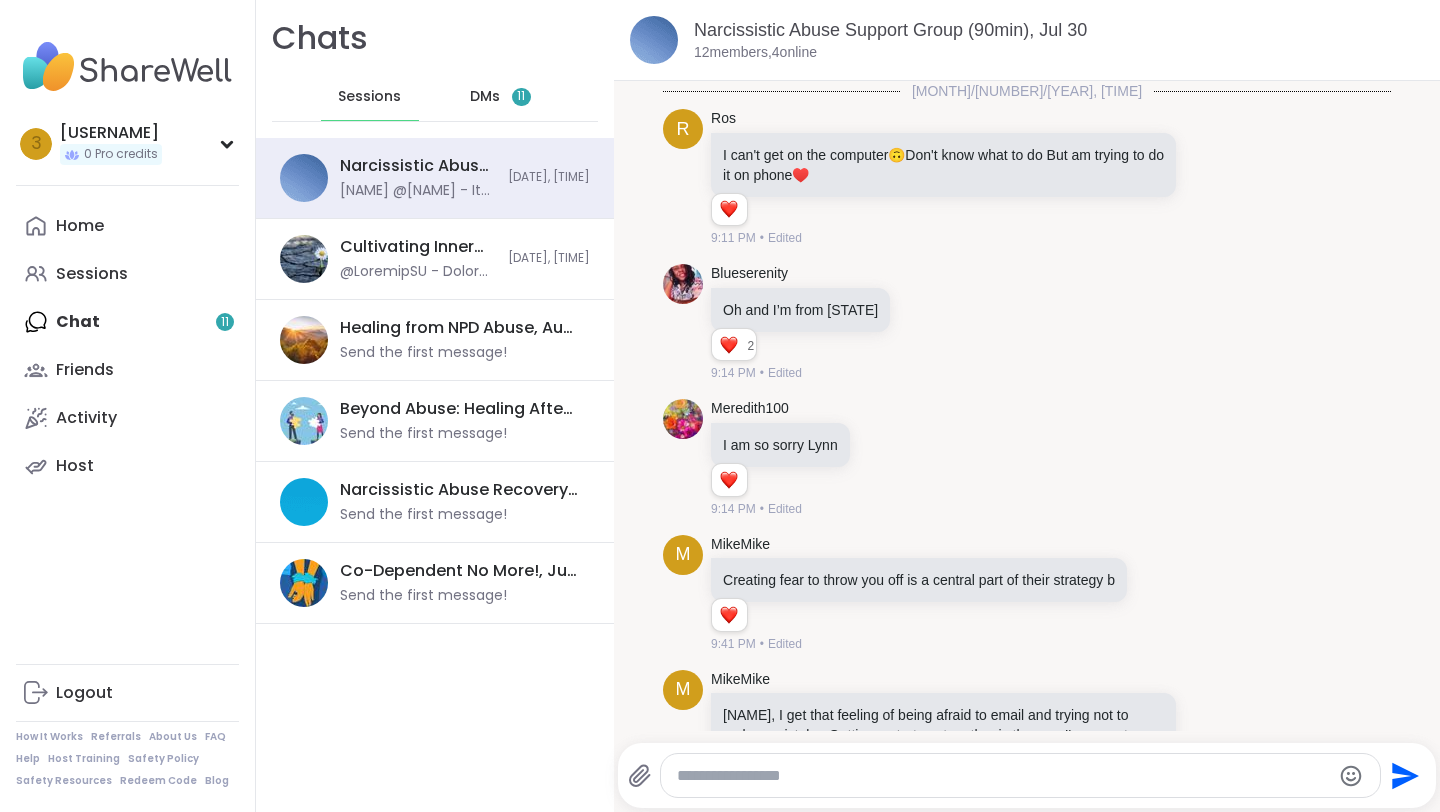 scroll, scrollTop: 0, scrollLeft: 0, axis: both 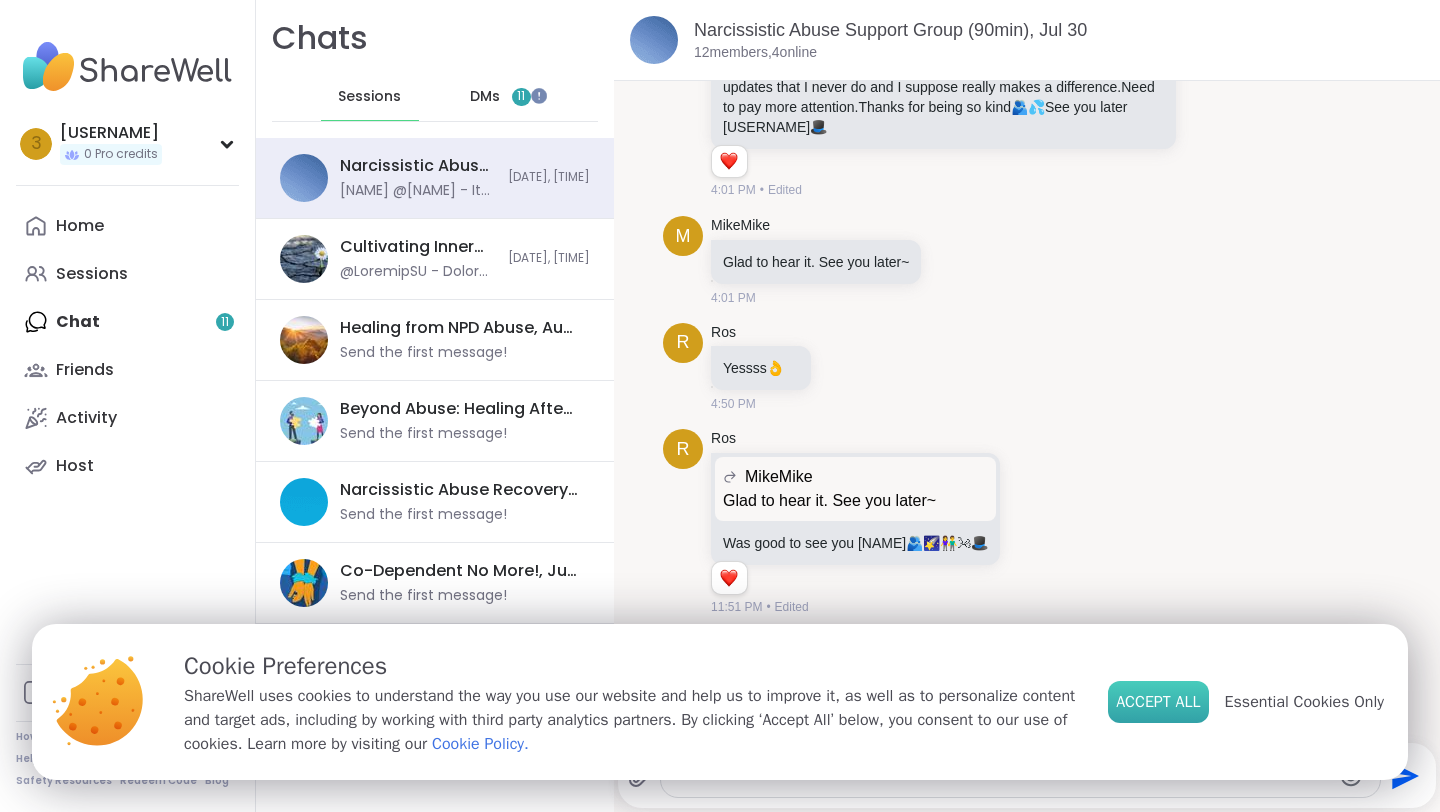 click on "Accept All" at bounding box center (1158, 702) 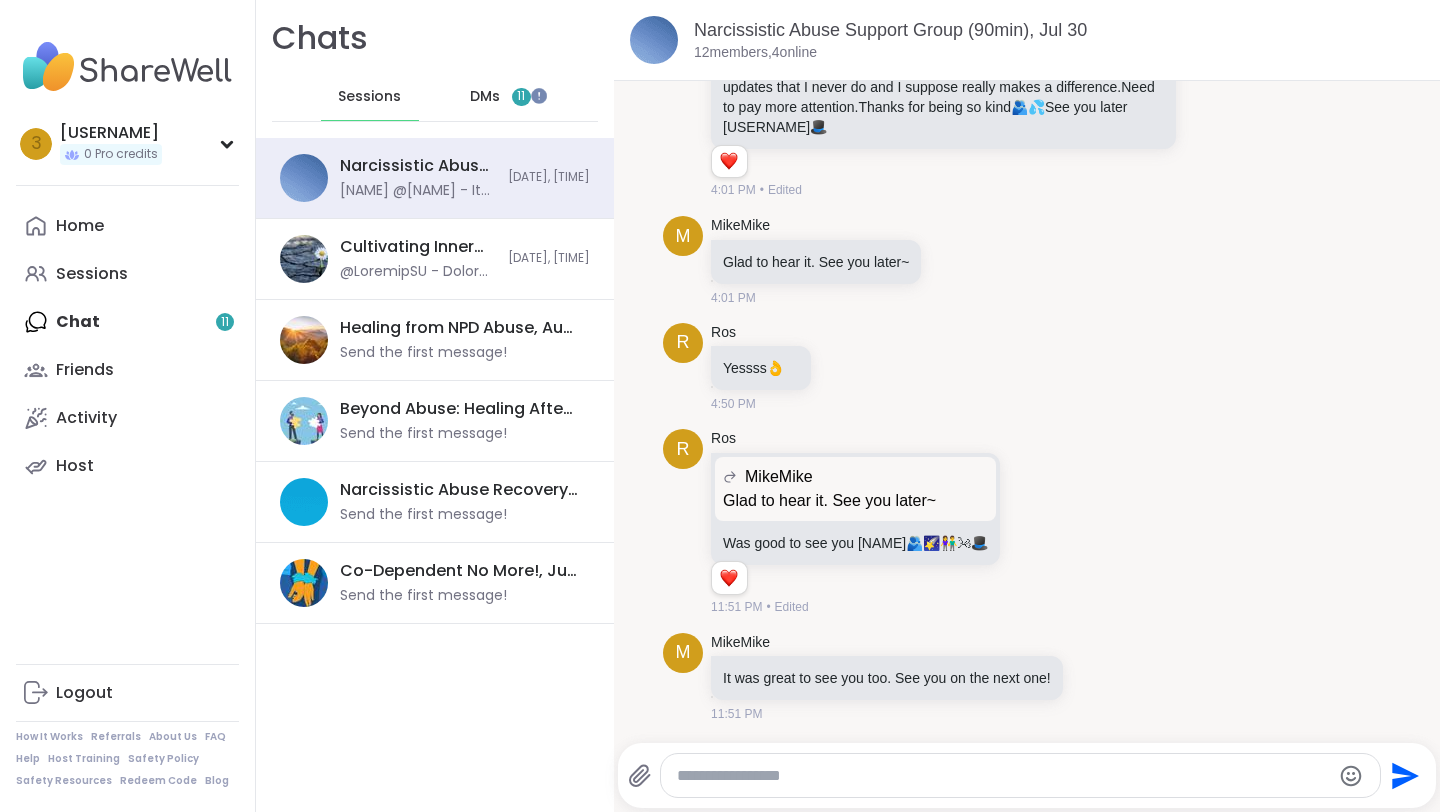 click on "DMs [NUMBER]" at bounding box center (501, 97) 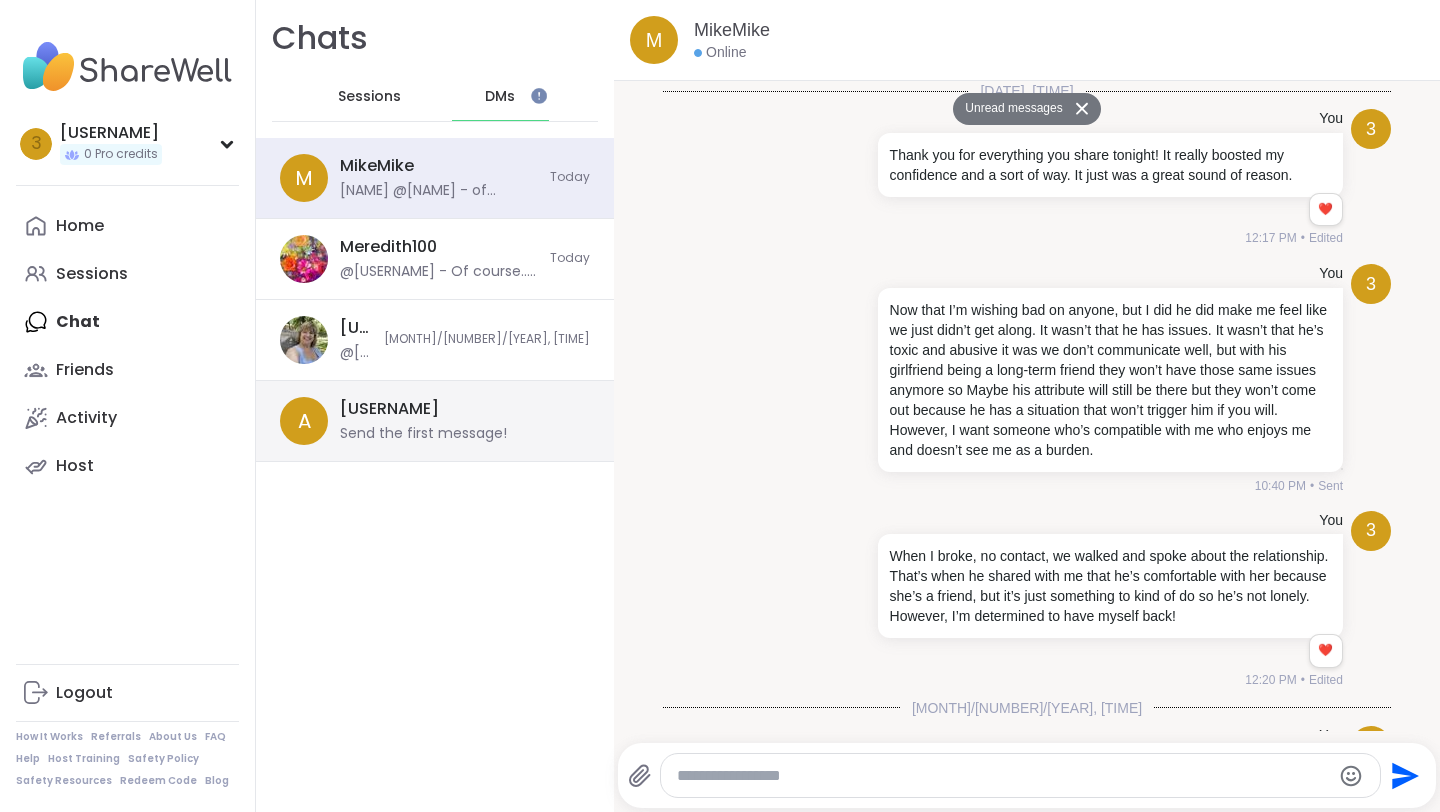scroll, scrollTop: 7919, scrollLeft: 0, axis: vertical 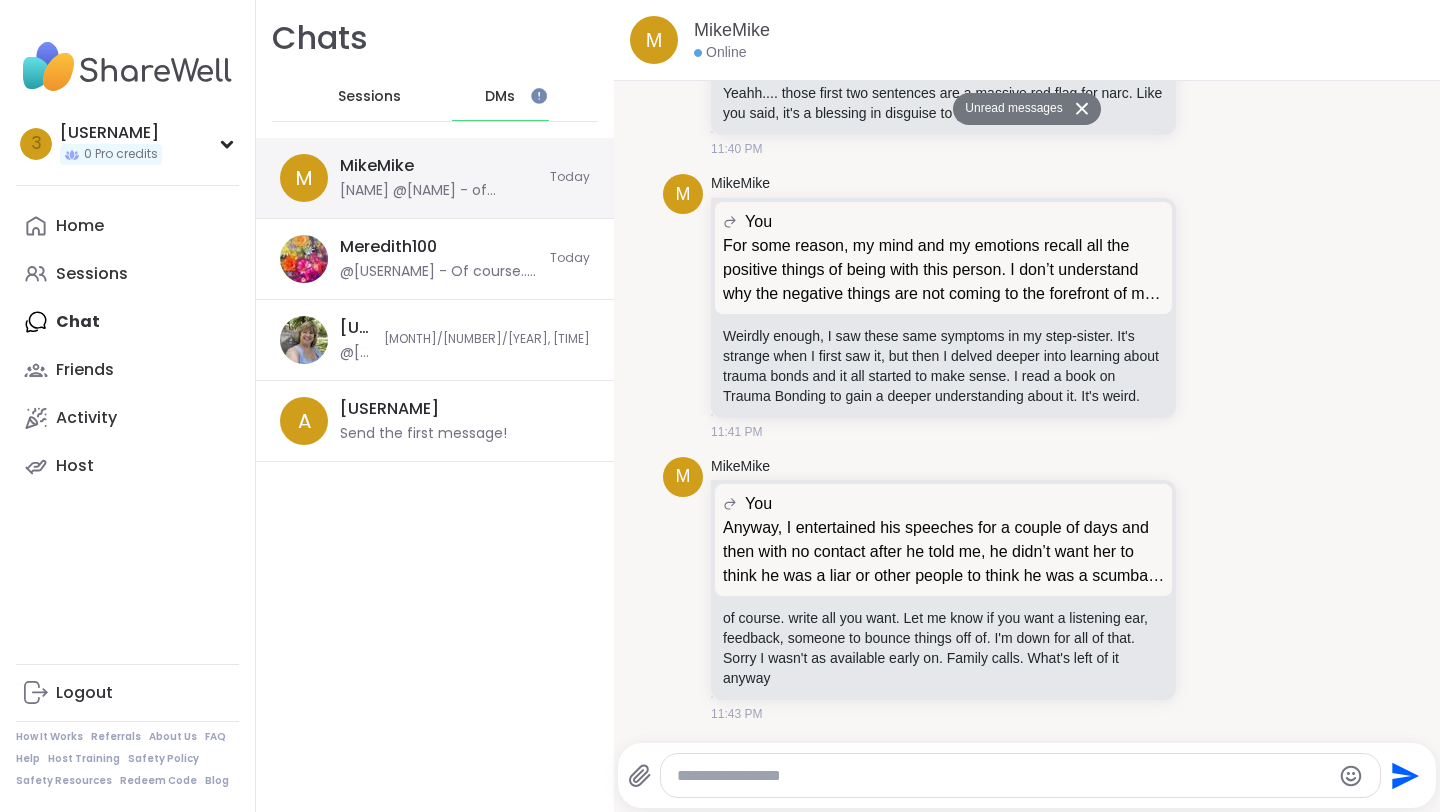 click on "[NAME] @[NAME] - of course. write all you want. Let me know if you want a listening ear, feedback, someone to bounce things off of. I'm down for all of that. Sorry I wasn't as available early on. Family calls. What's left of it anyway" at bounding box center [439, 178] 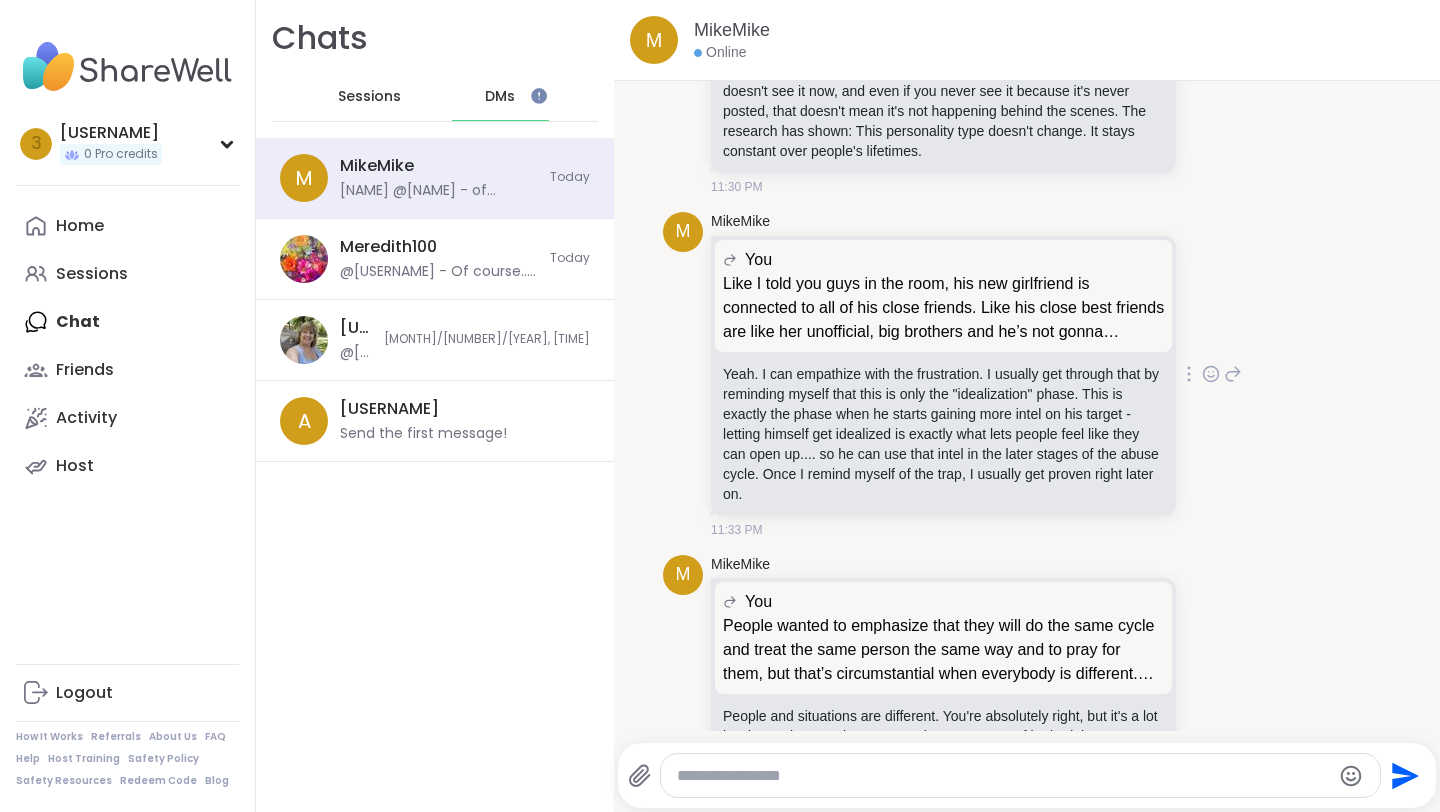 scroll, scrollTop: 6086, scrollLeft: 0, axis: vertical 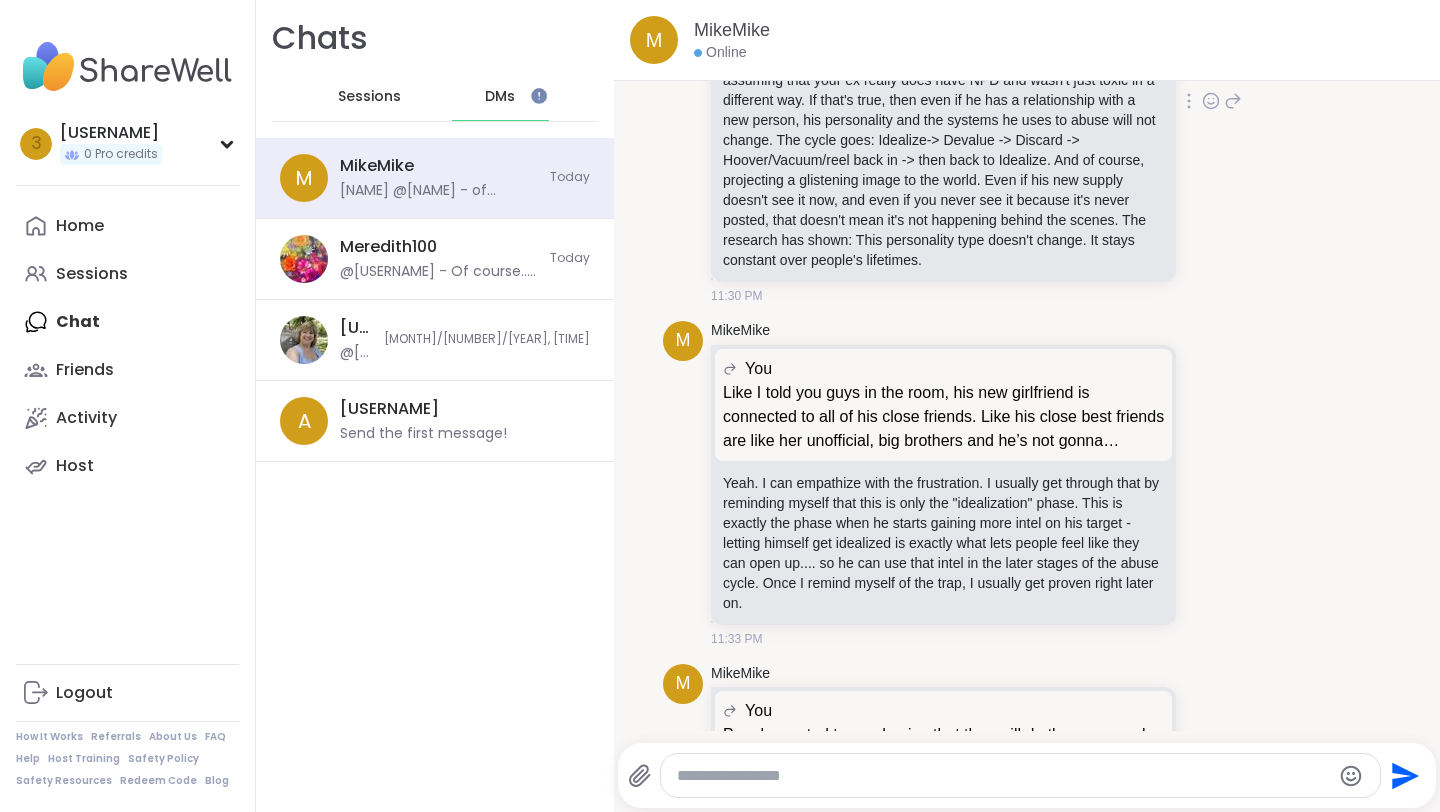 click on "We were in a narcissistic abuse support group together, so I'm assuming that your ex really does have NPD and wasn't just toxic in a different way. If that's true, then even if he has a relationship with a new person, his personality and the systems he uses to abuse will not change. The cycle goes: Idealize-> Devalue -> Discard -> Hoover/Vacuum/reel back in -> then back to Idealize. And of course, projecting a glistening image to the world. Even if his new supply doesn't see it now, and even if you never see it because it's never posted, that doesn't mean it's not happening behind the scenes. The research has shown: This personality type doesn't change. It stays constant over people's lifetimes." at bounding box center (943, 160) 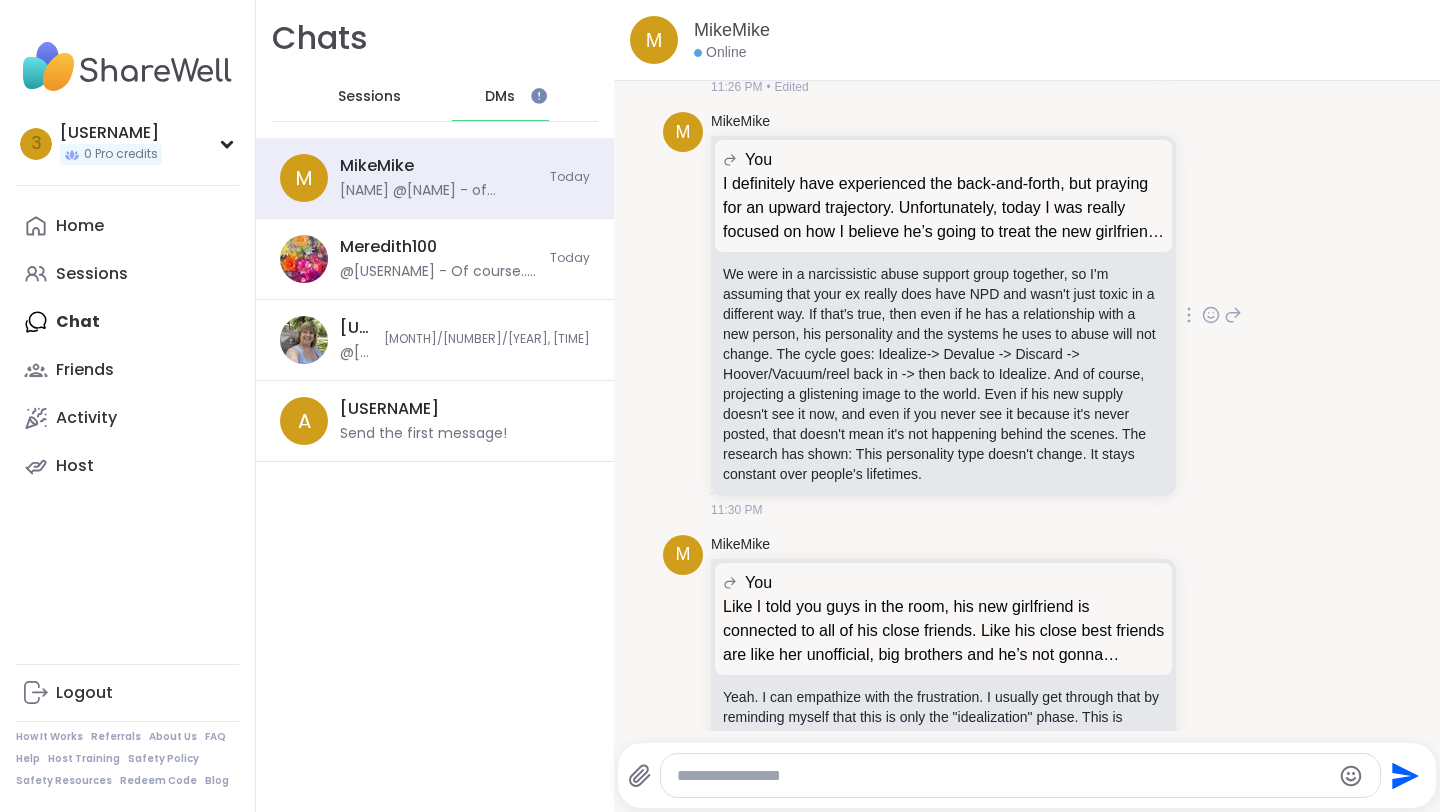 click on "You" at bounding box center (943, 160) 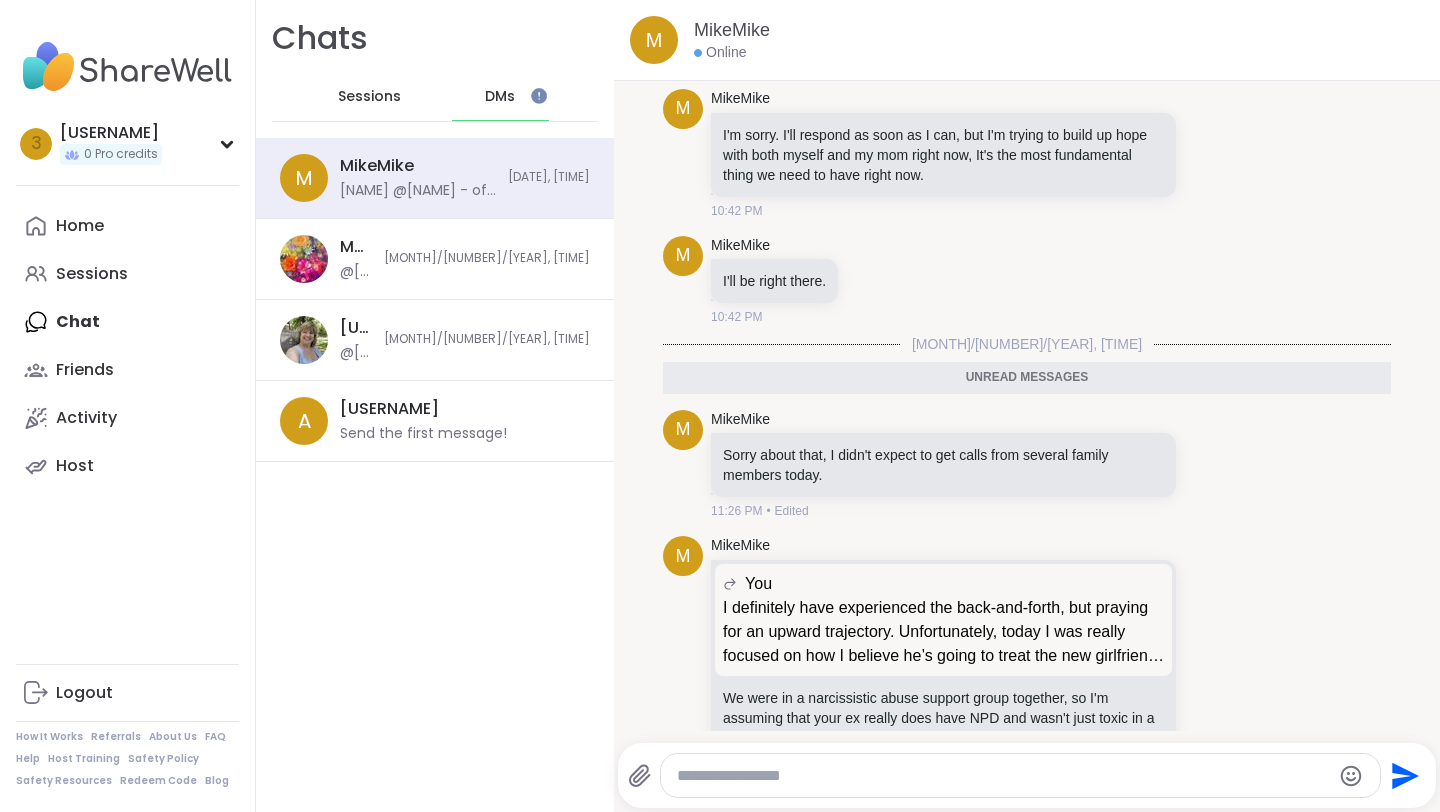 scroll, scrollTop: 5467, scrollLeft: 0, axis: vertical 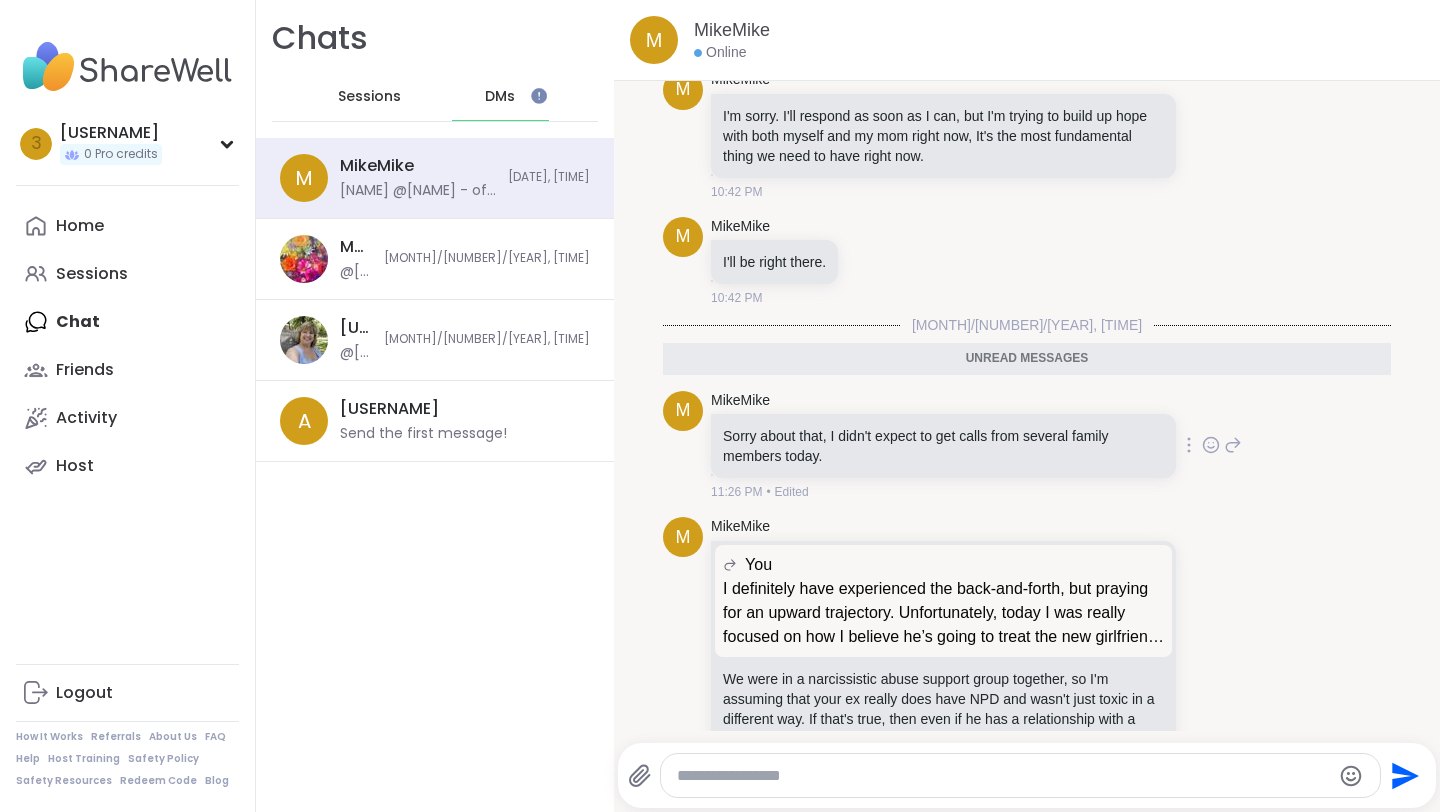 click 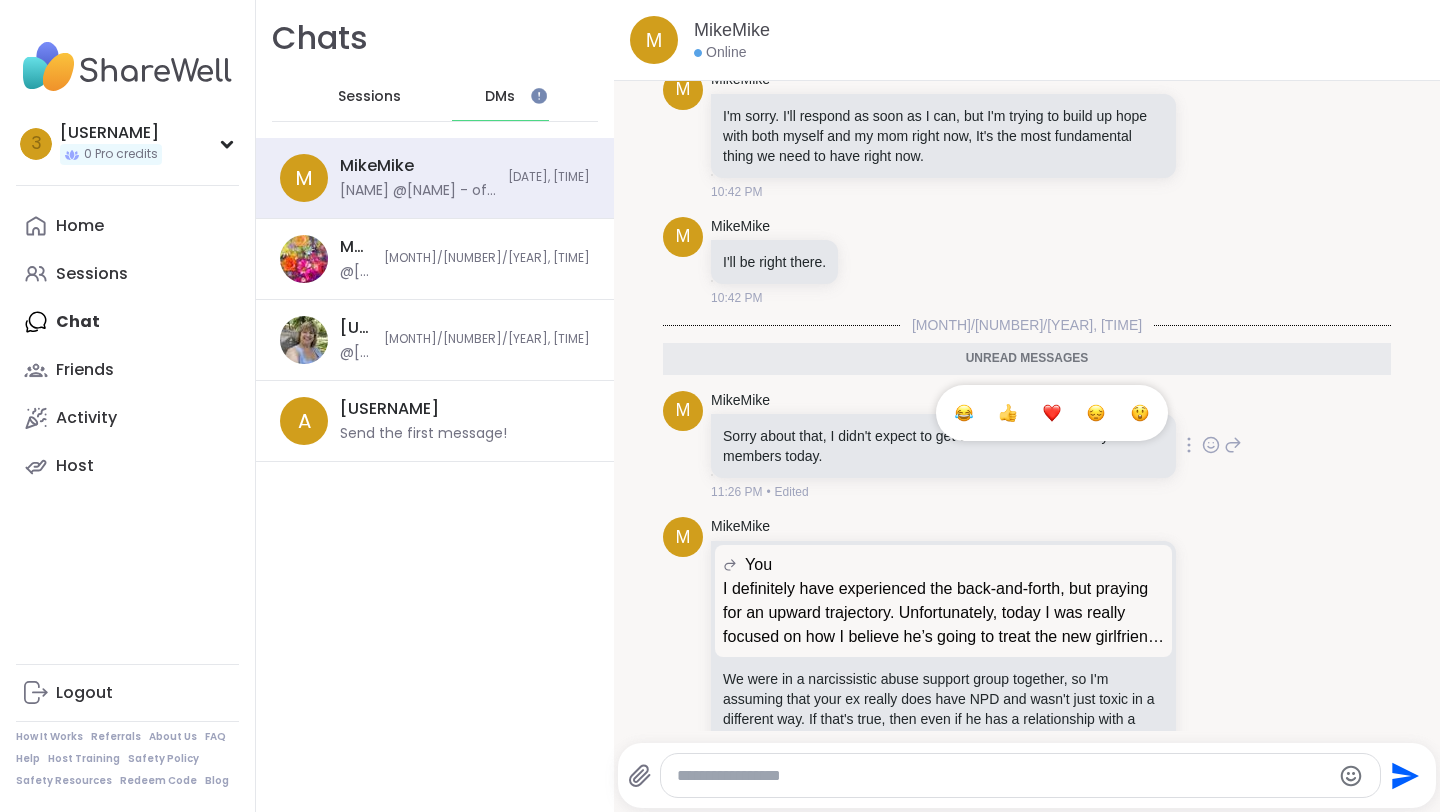 click at bounding box center [1008, 413] 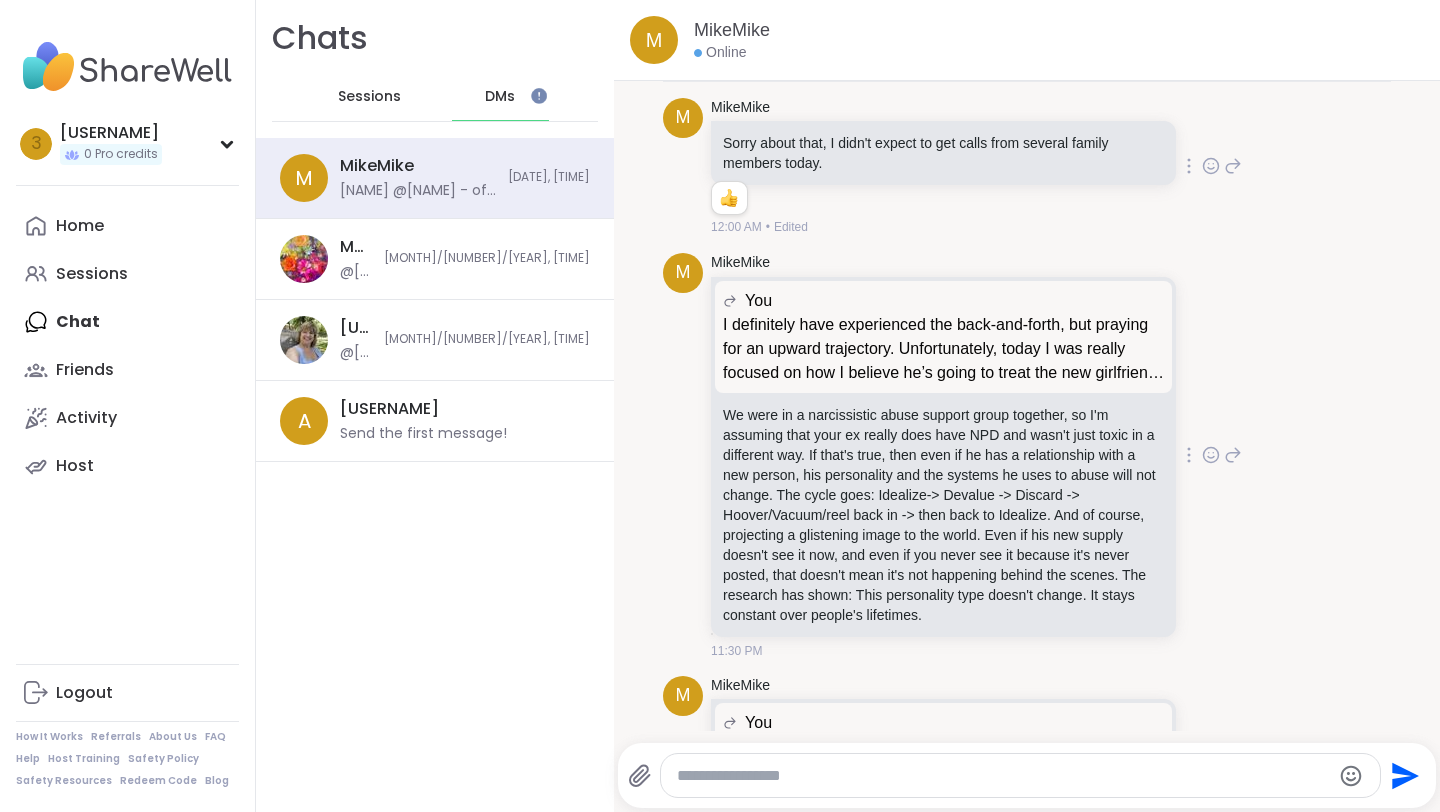 scroll, scrollTop: 5789, scrollLeft: 0, axis: vertical 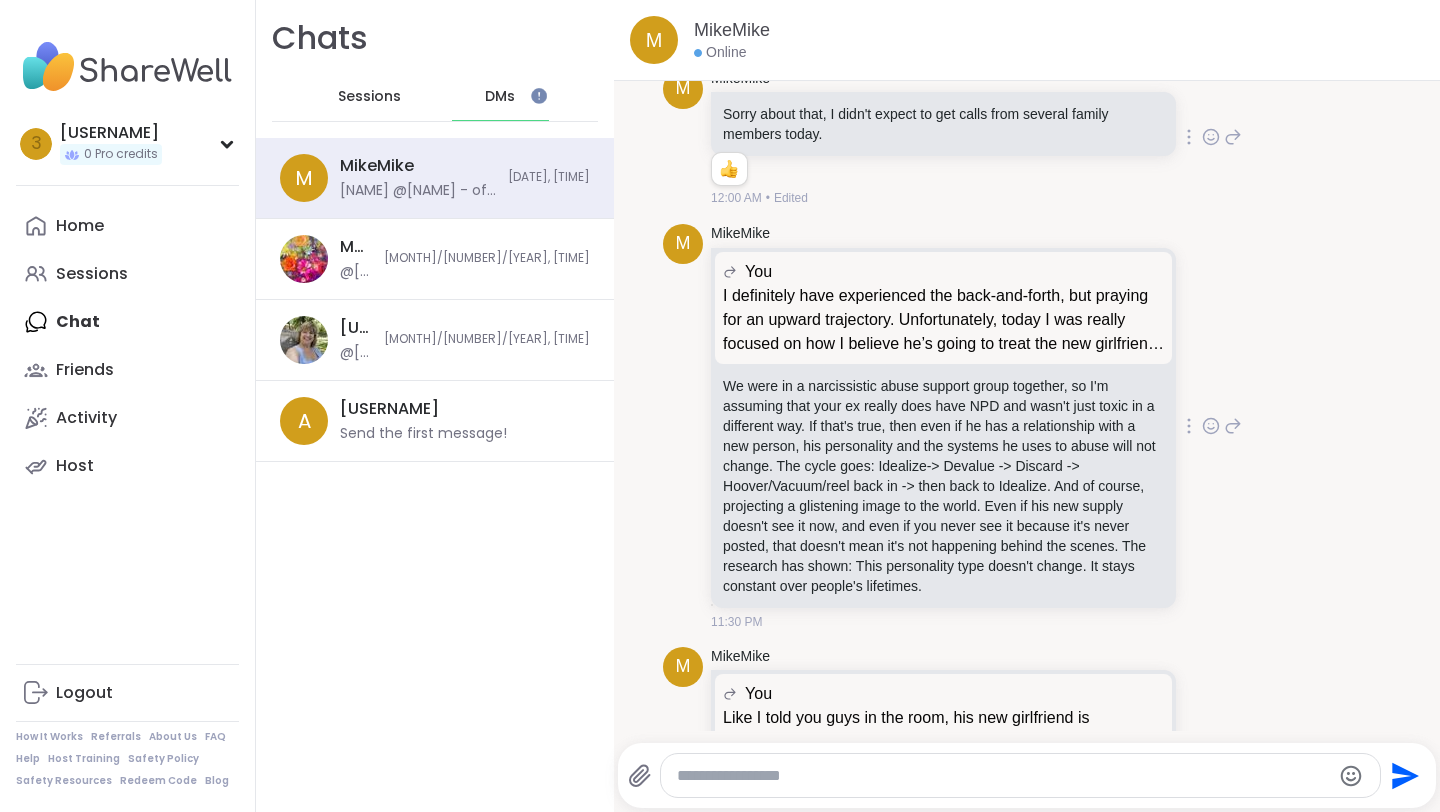 click 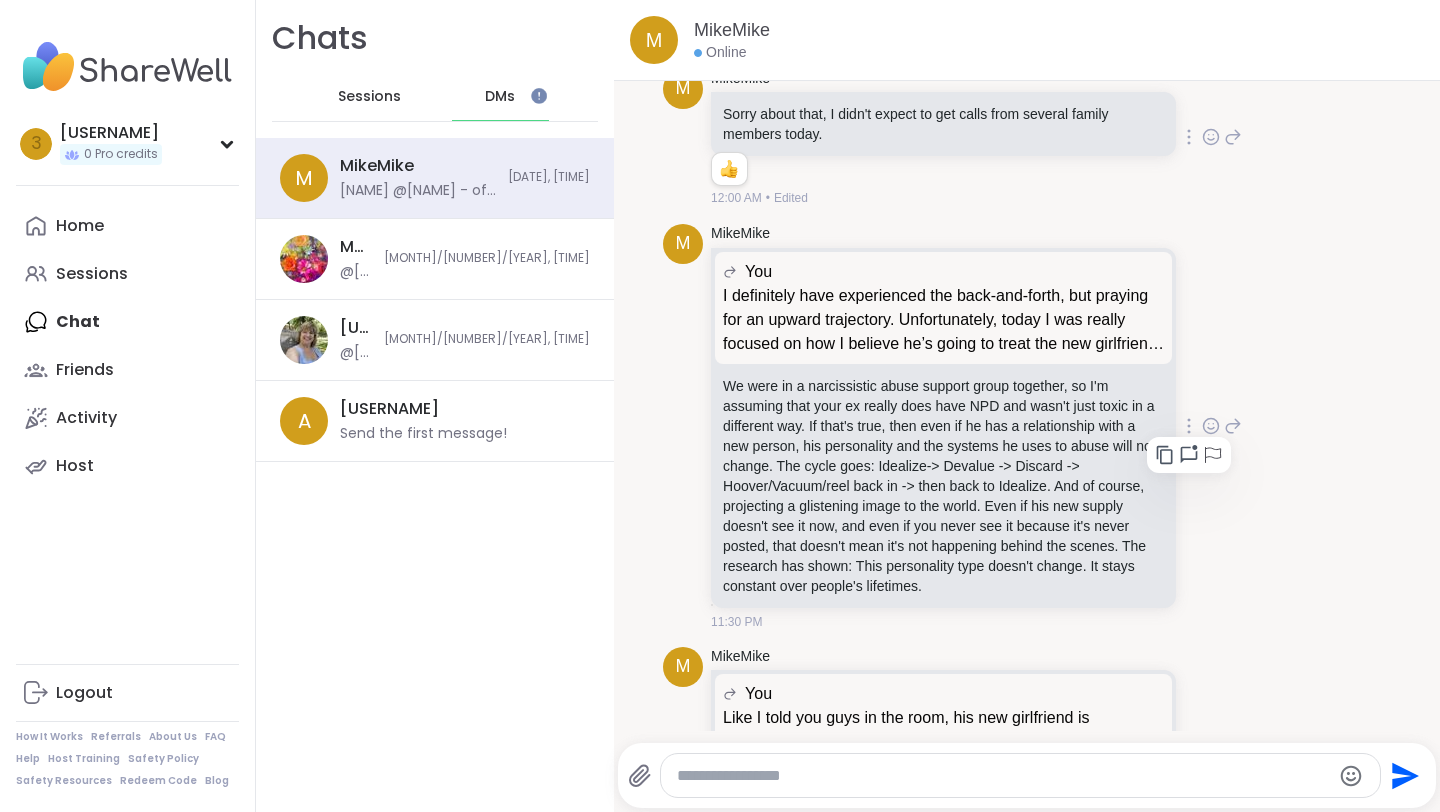 click 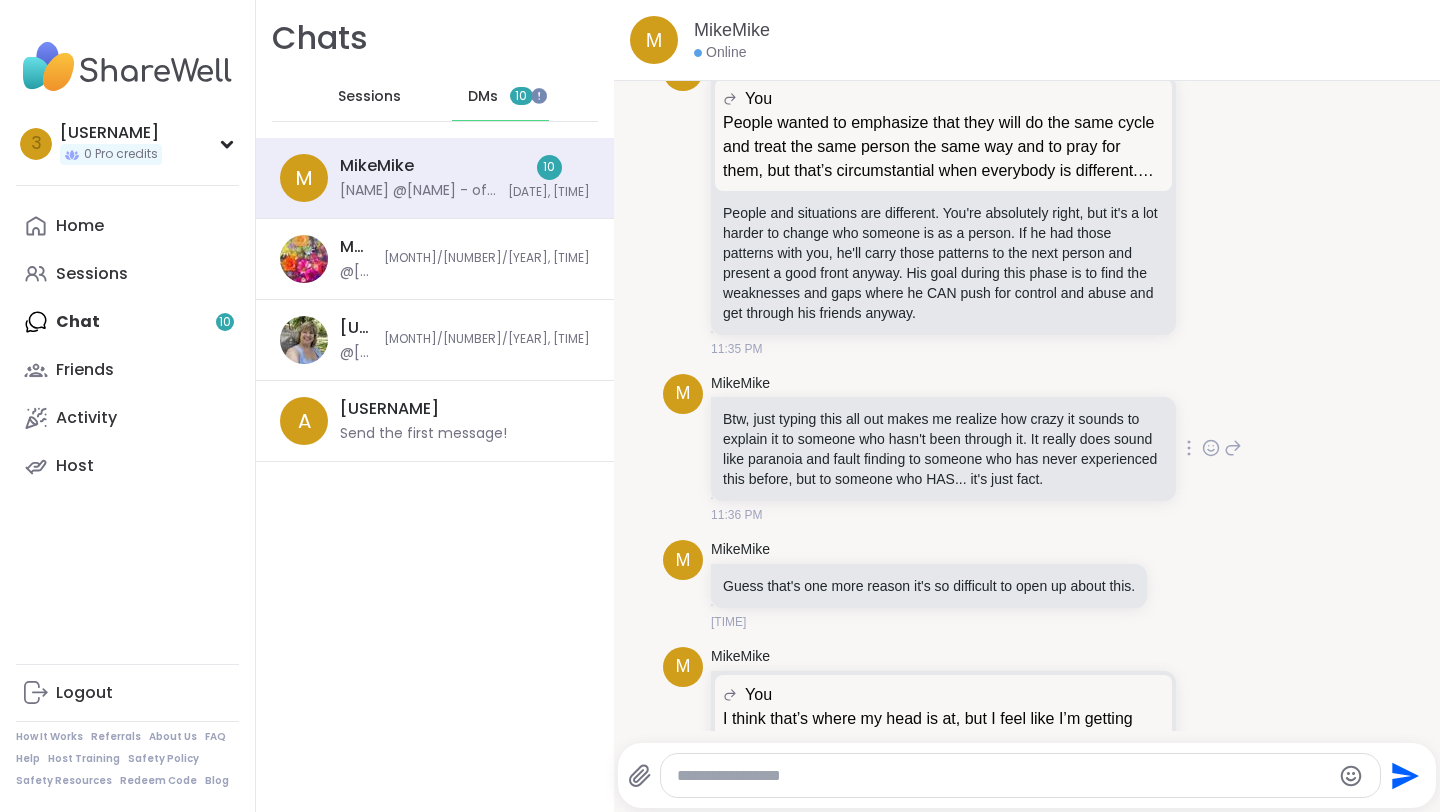 scroll, scrollTop: 6729, scrollLeft: 0, axis: vertical 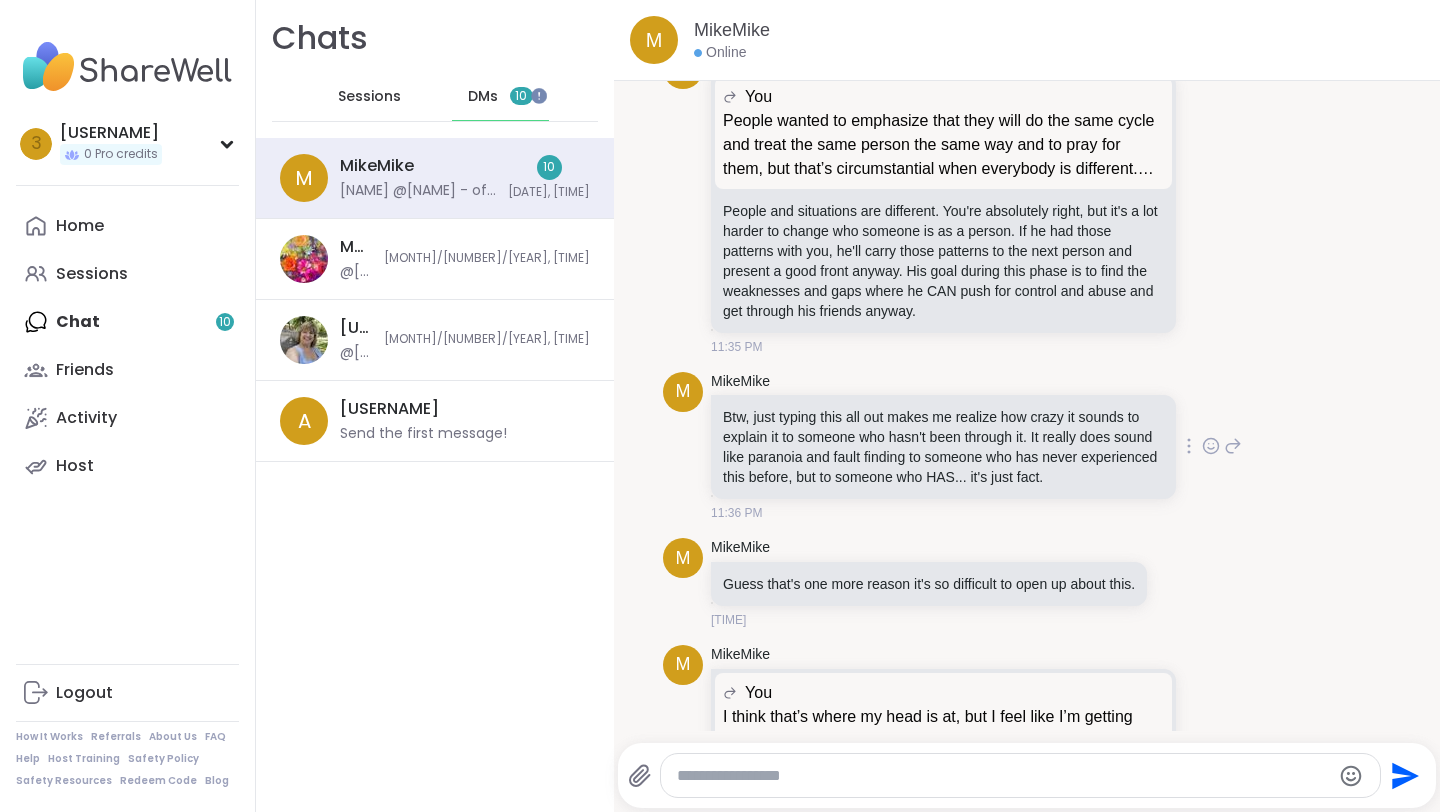 click 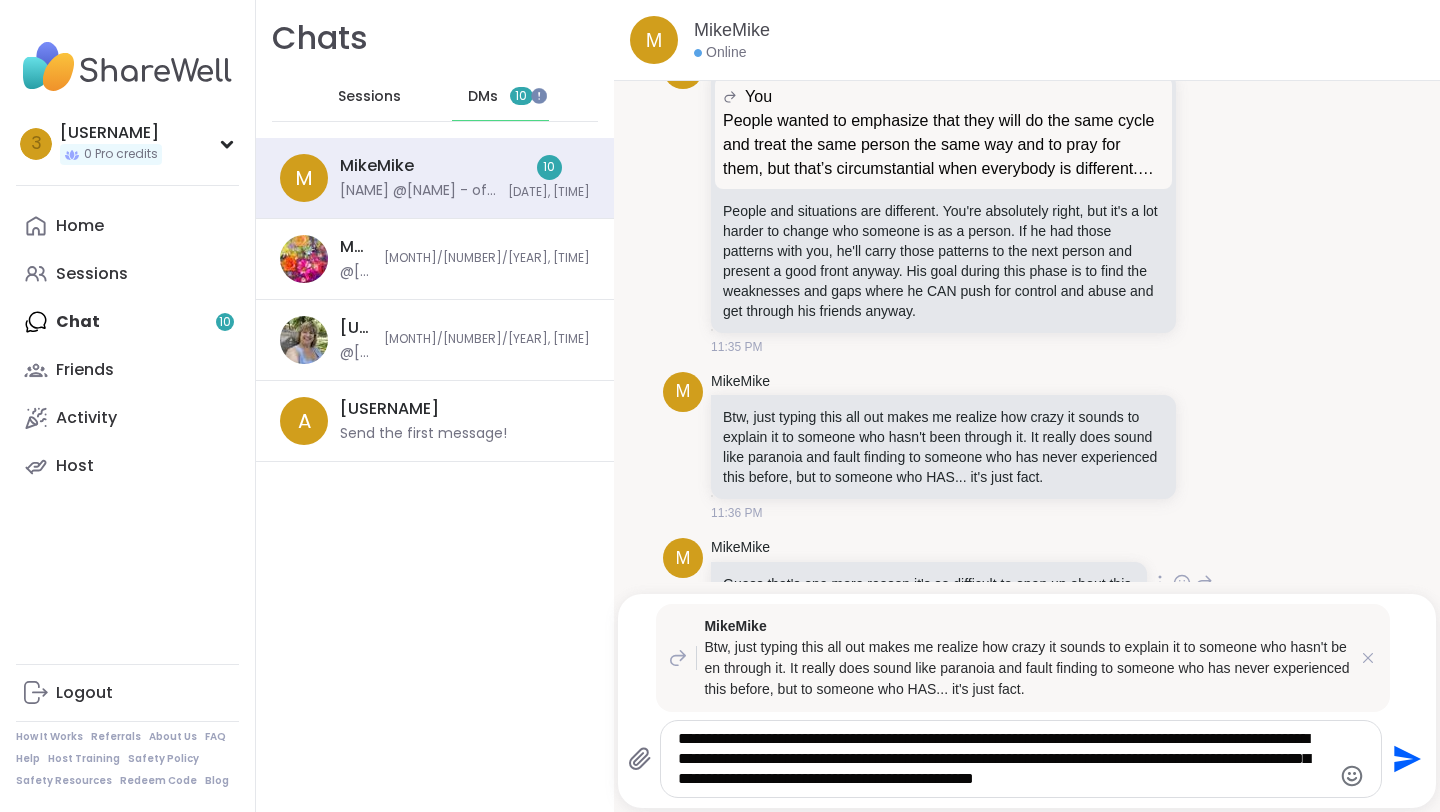 type on "**********" 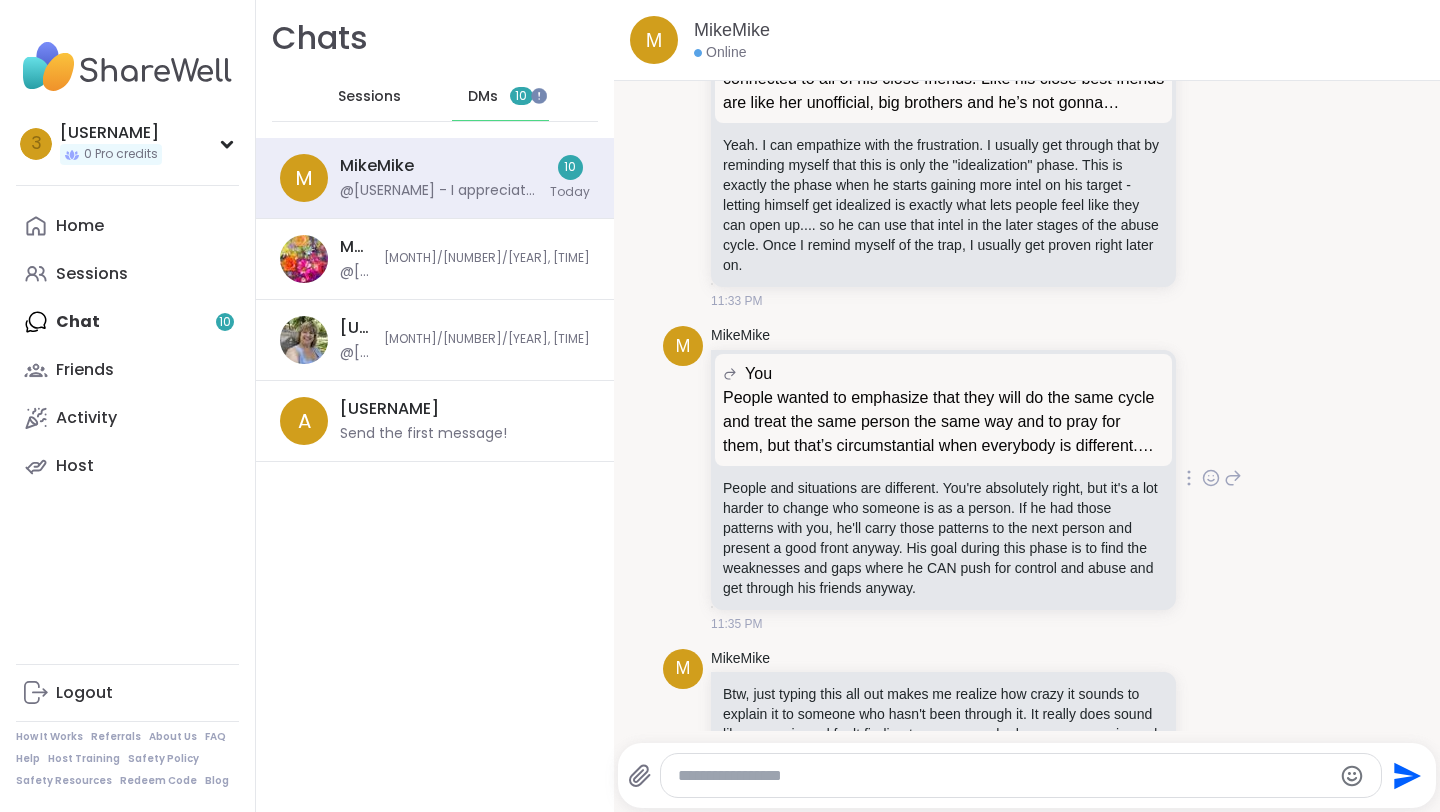 scroll, scrollTop: 6480, scrollLeft: 0, axis: vertical 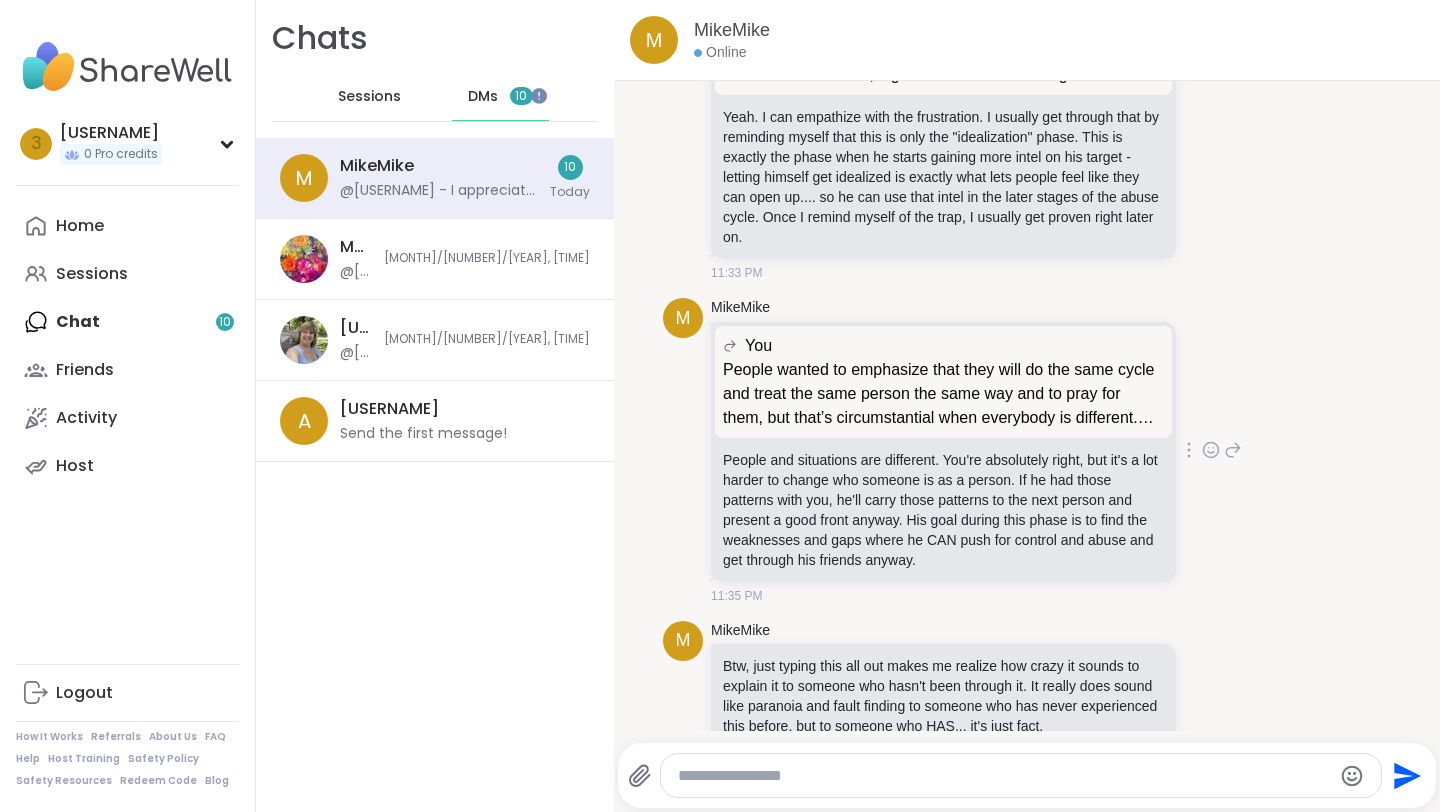 click 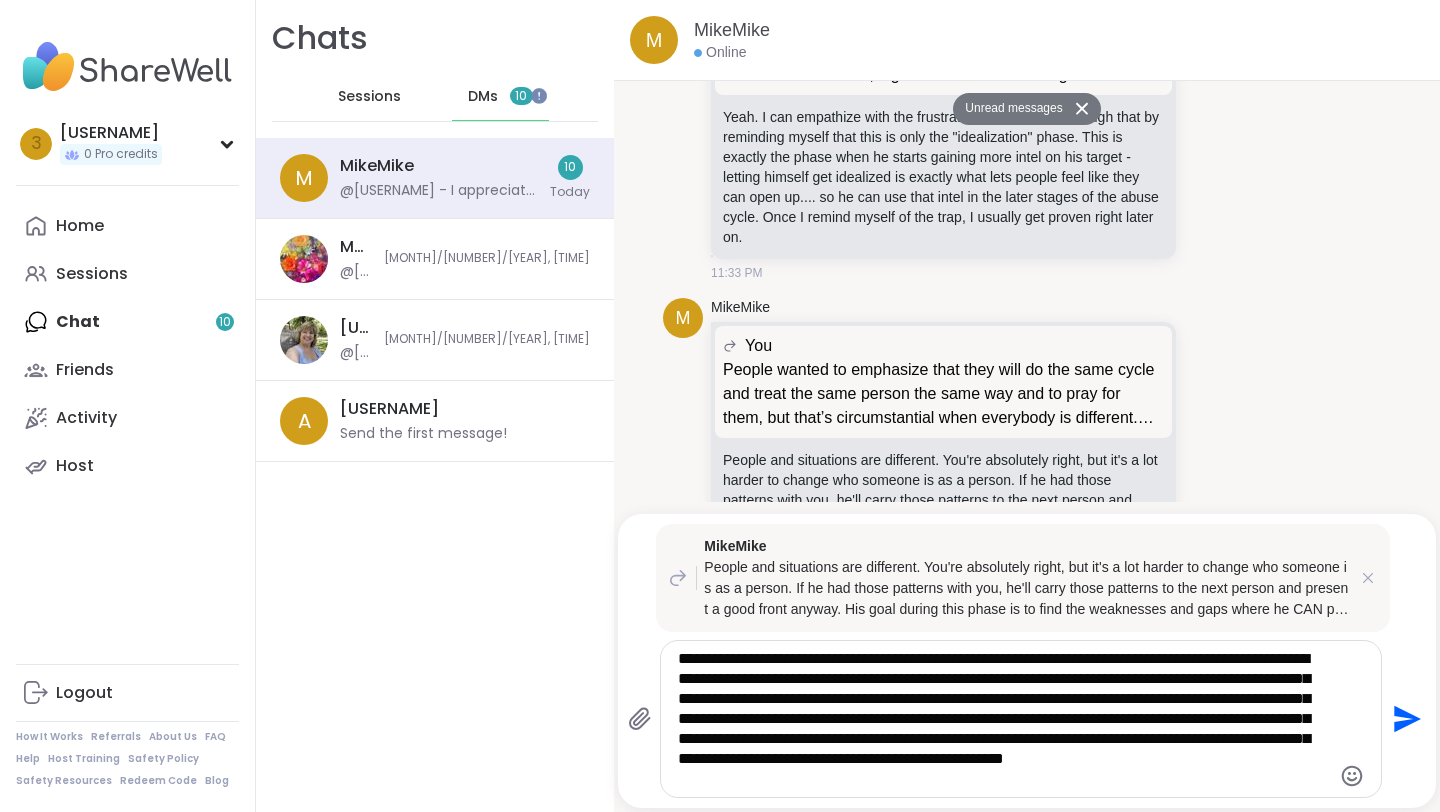 click on "**********" at bounding box center (1004, 719) 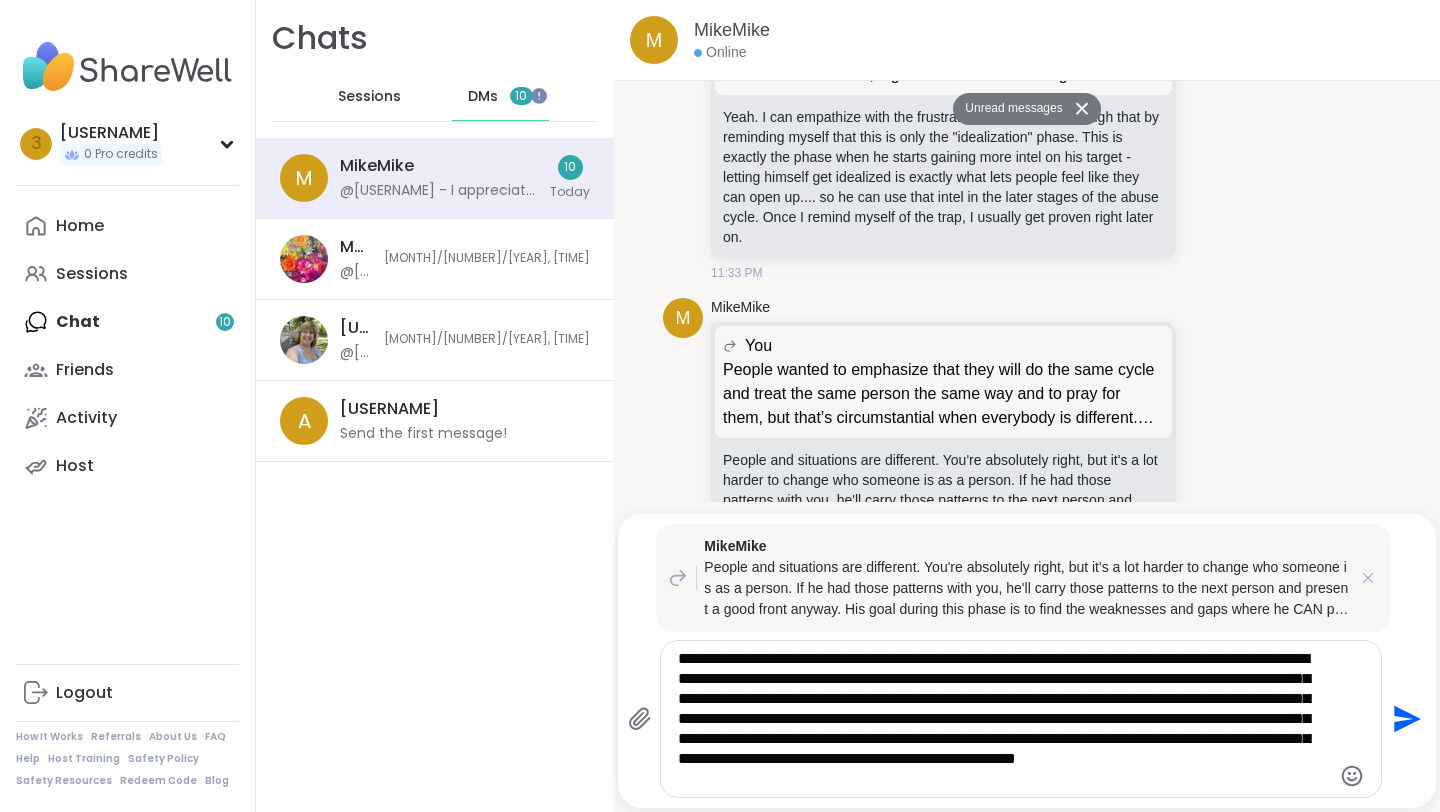 click on "**********" at bounding box center (1004, 719) 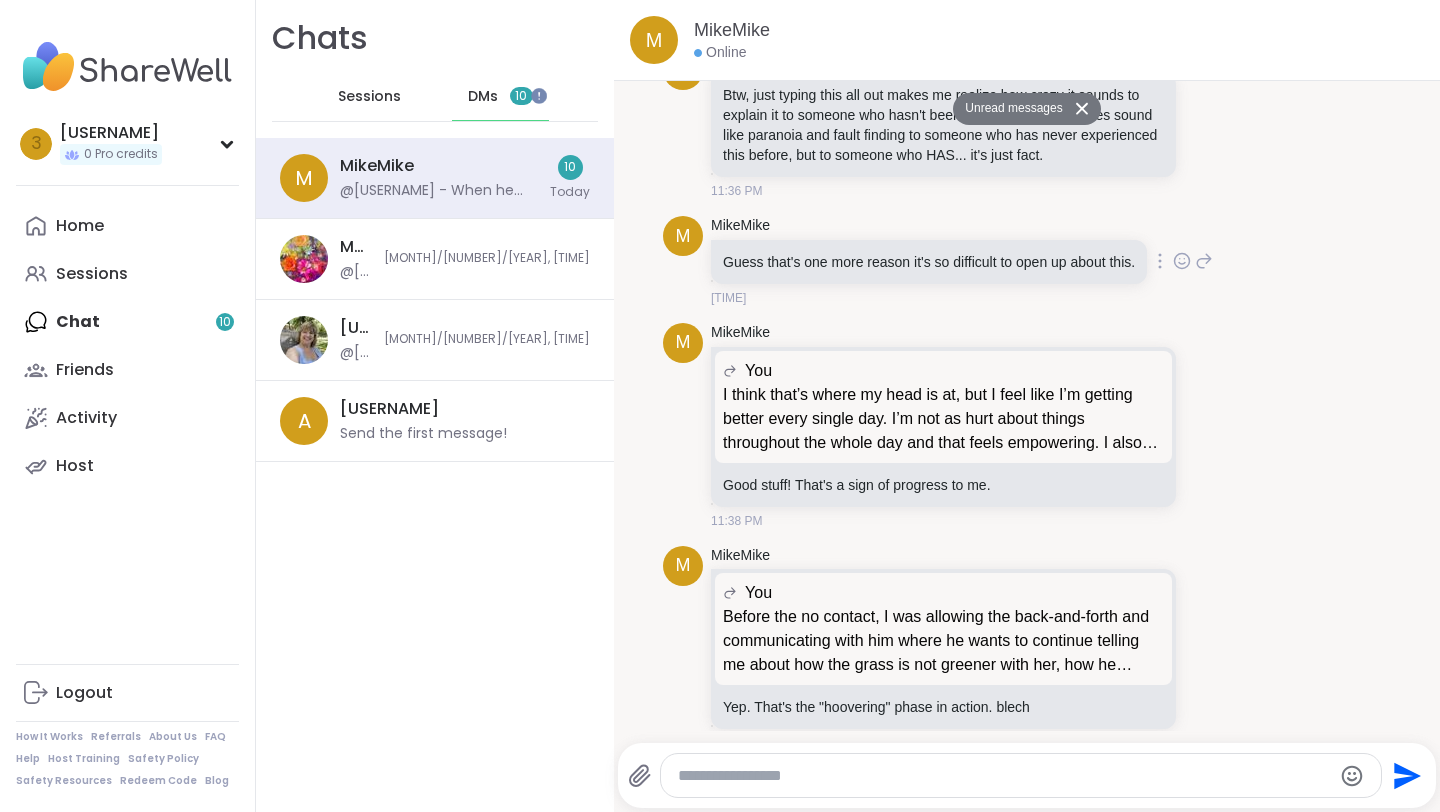 scroll, scrollTop: 7059, scrollLeft: 0, axis: vertical 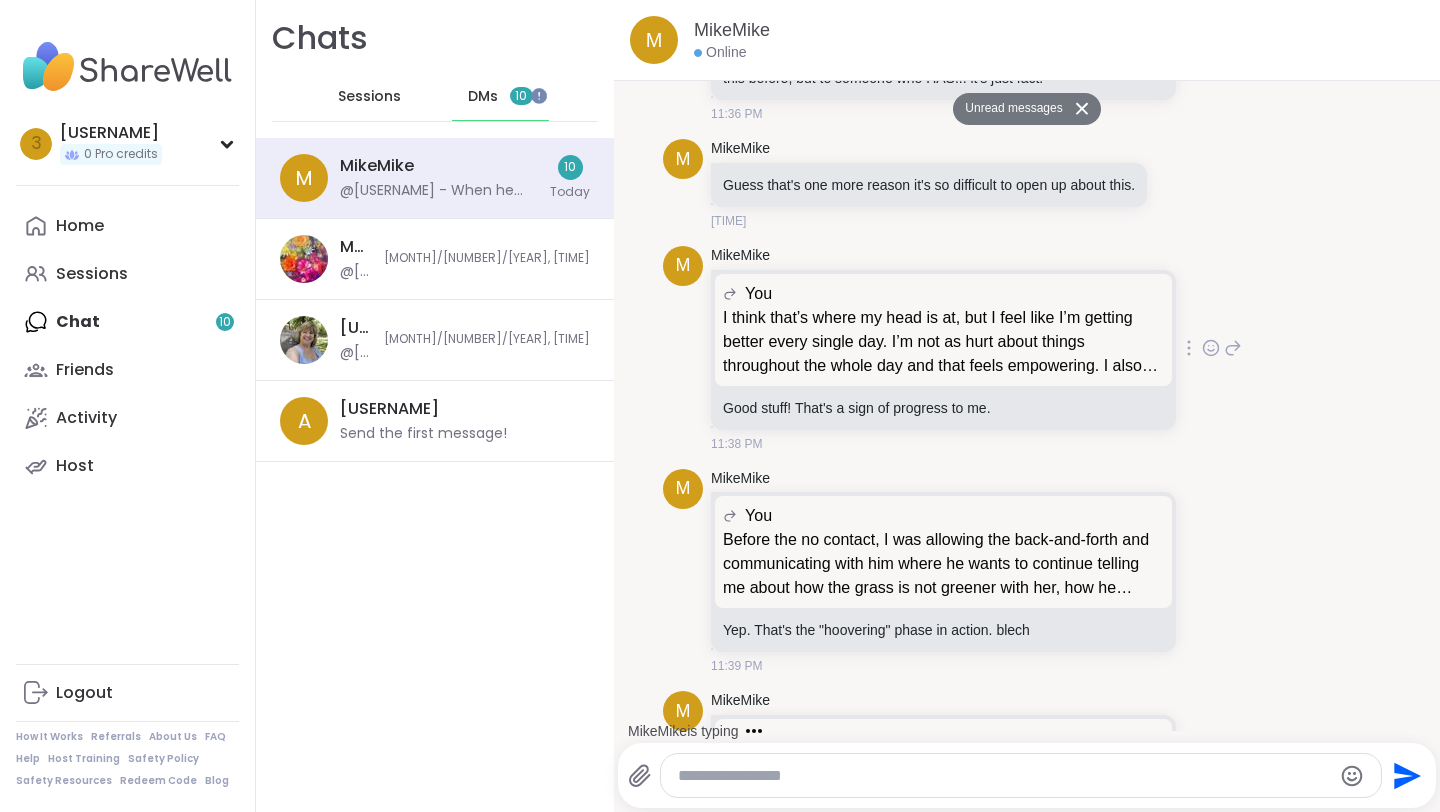 click on "I think that’s where my head is at, but I feel like I’m getting better every single day. I’m not as hurt about things throughout the whole day and that feels empowering. I also couldn’t remember how many days I’ve been no contact. They haven’t been more than [NUMBER] days, but it’s just the point I don’t feel like I’m barely holding on." at bounding box center [943, 342] 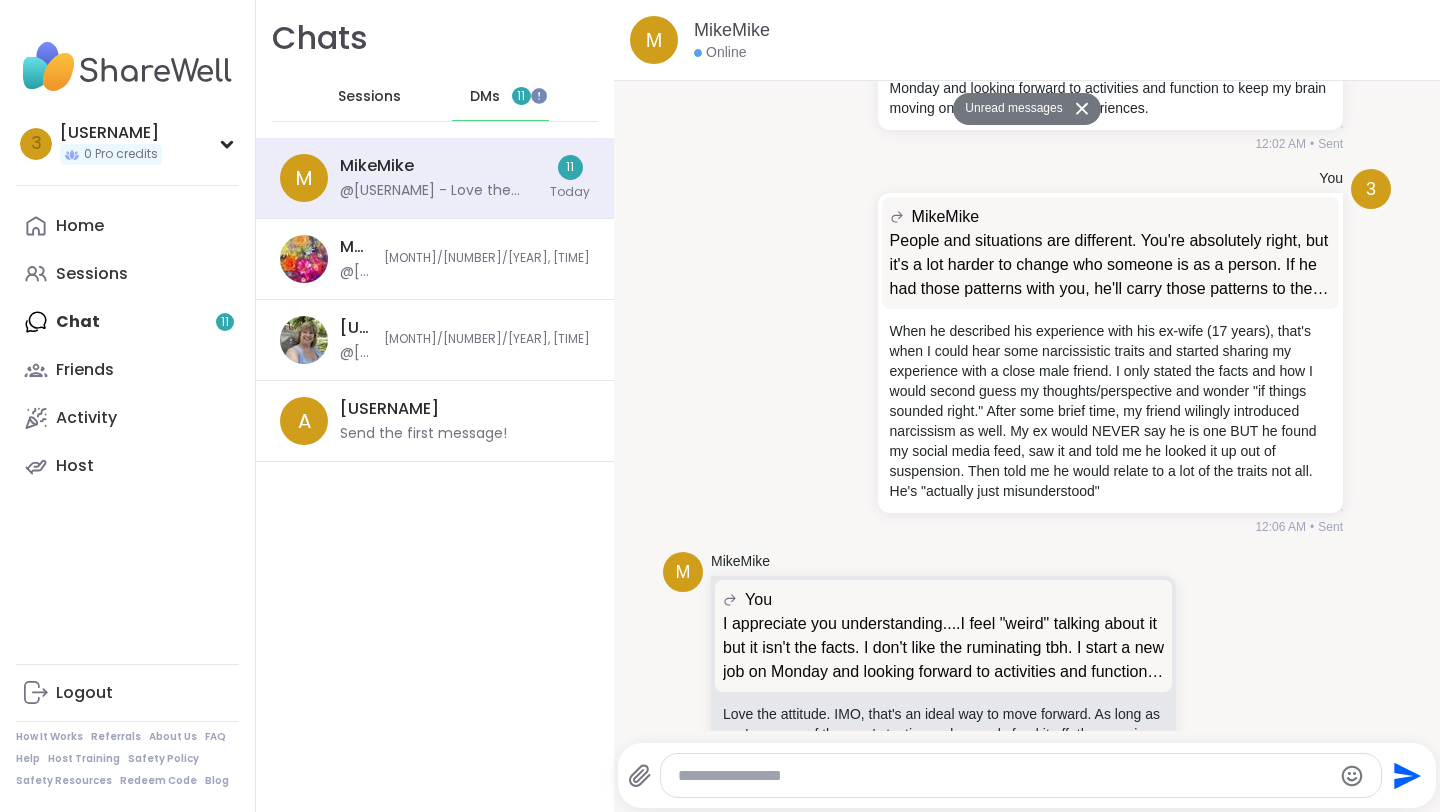scroll, scrollTop: 8916, scrollLeft: 0, axis: vertical 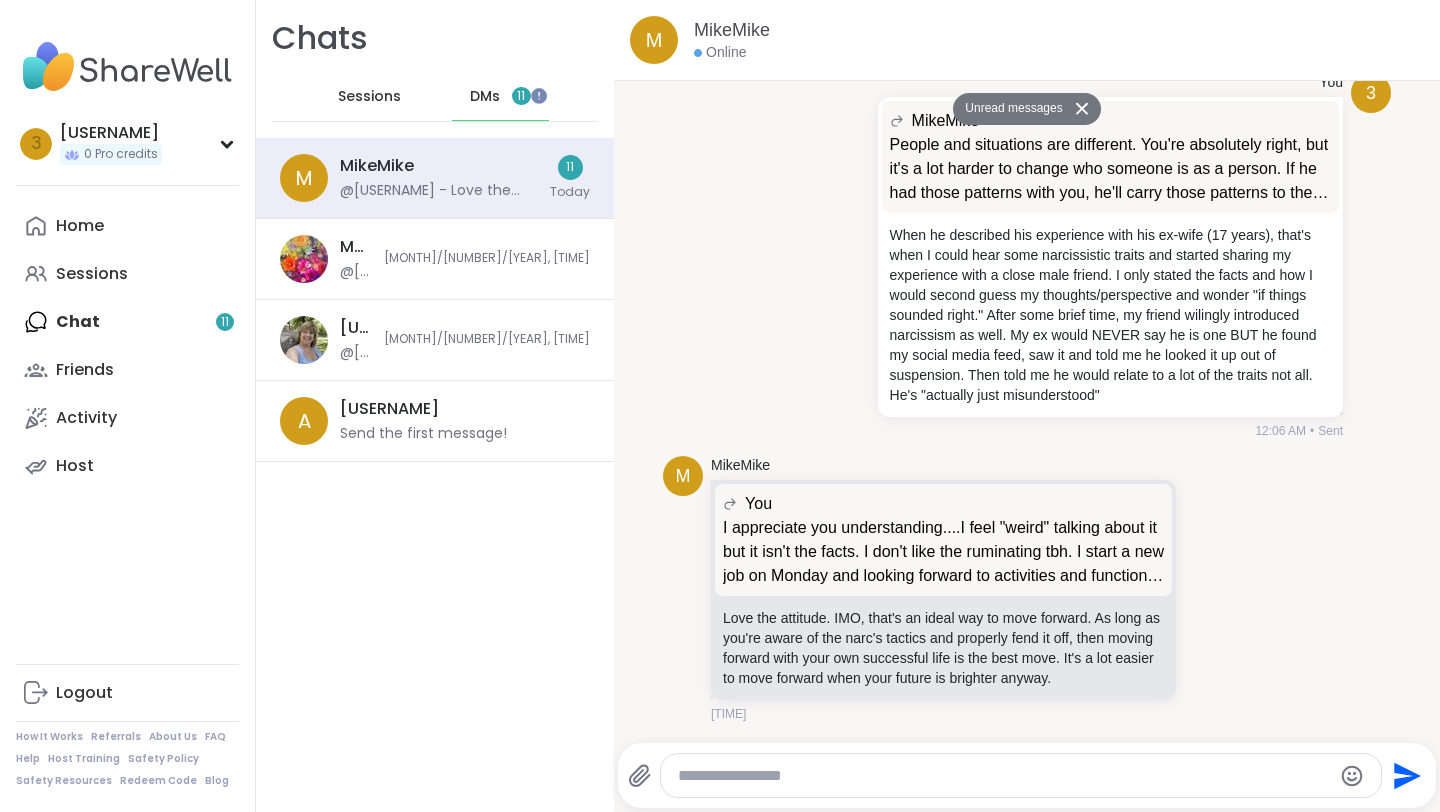 click at bounding box center (1004, 776) 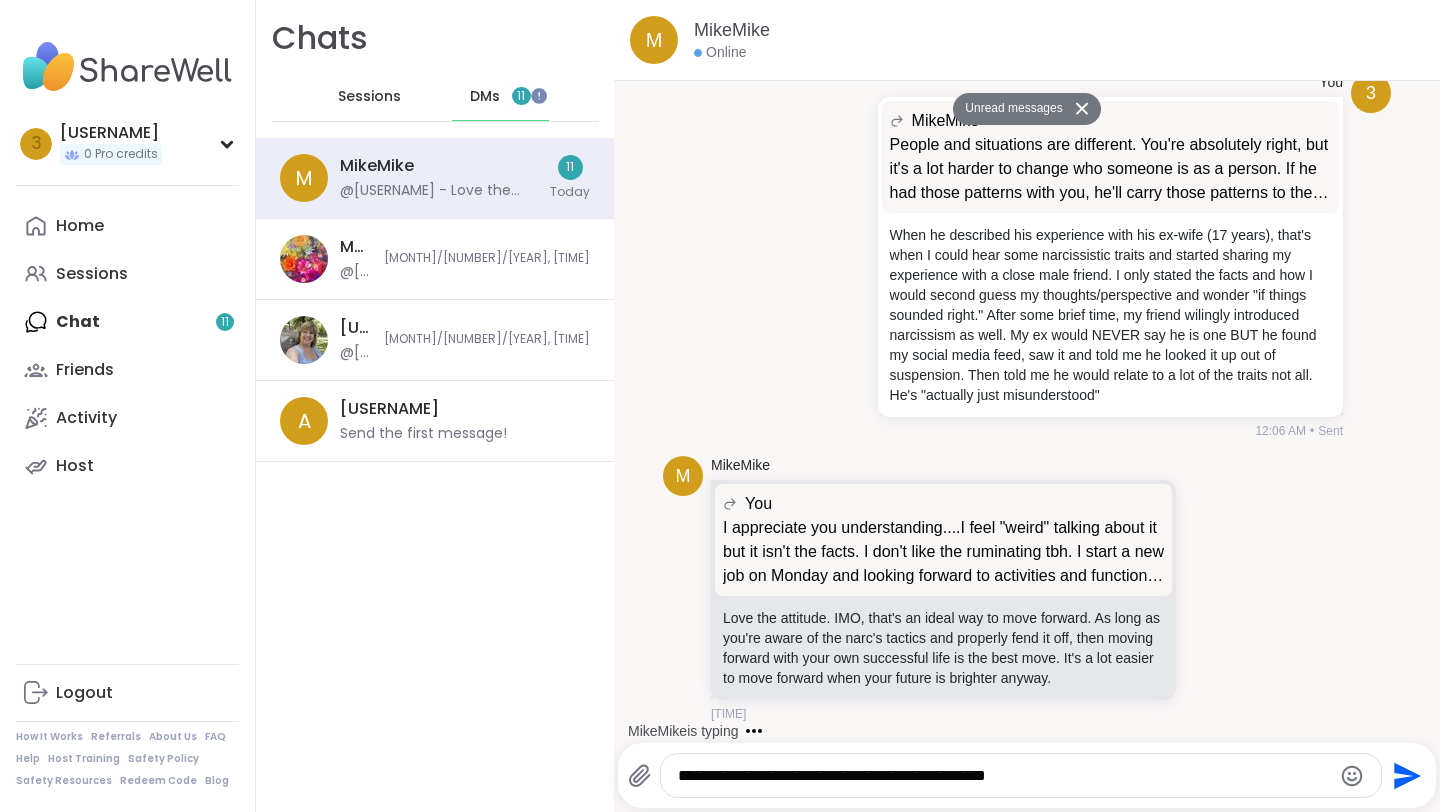 type on "**********" 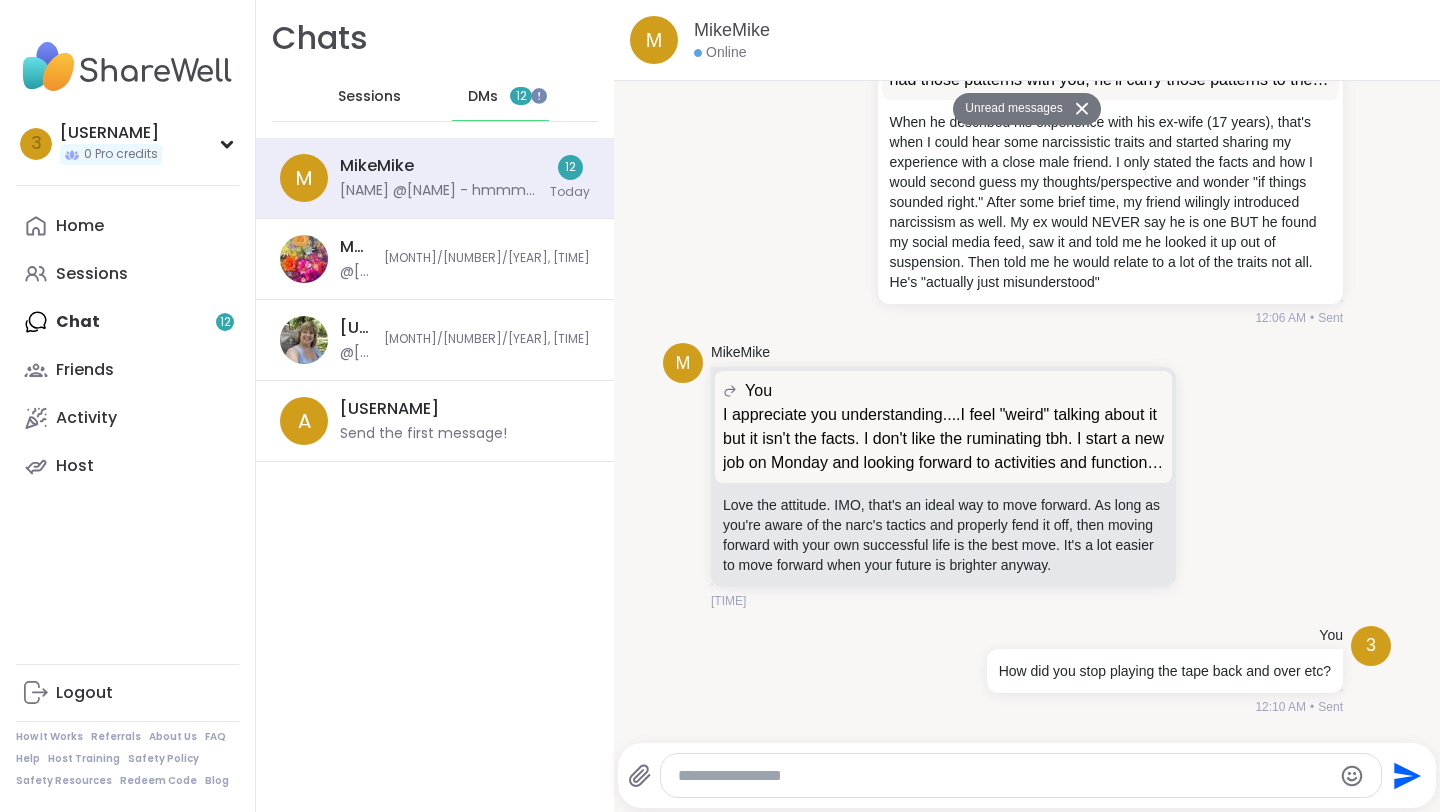 scroll, scrollTop: 9245, scrollLeft: 0, axis: vertical 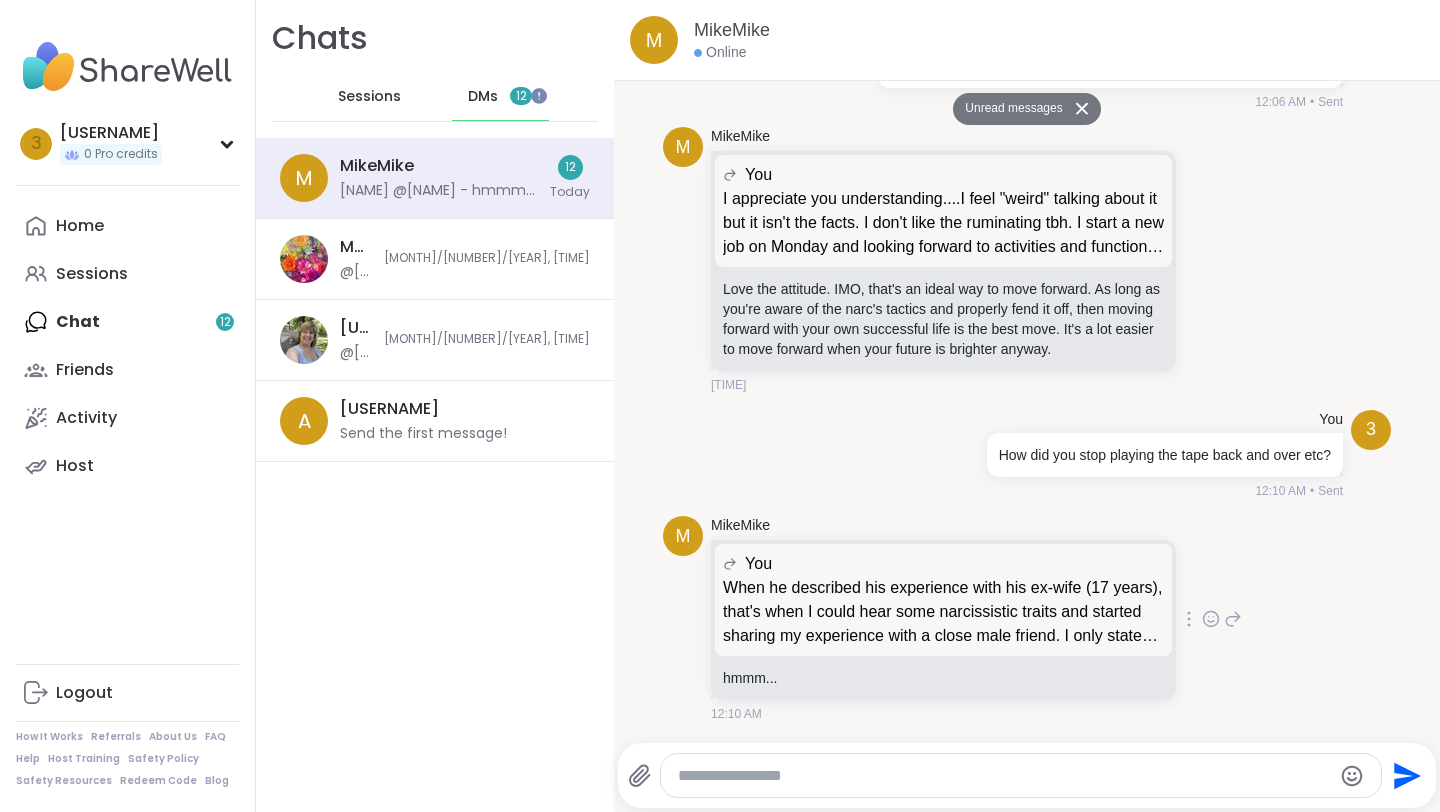 click on "When he described his experience with his ex-wife (17 years), that's when I could hear some narcissistic traits and started sharing my experience with a close male friend.  I only stated the facts and how I would second guess my thoughts/perspective and wonder "if things sounded right."  After some brief time, my friend wilingly introduced narcissism as well.  My ex would NEVER say he is one BUT he found my social media feed, saw it and told me he looked it up out of suspension.  Then told me he would relate to a lot of the traits not all.  He's "actually just misunderstood"" at bounding box center (943, 612) 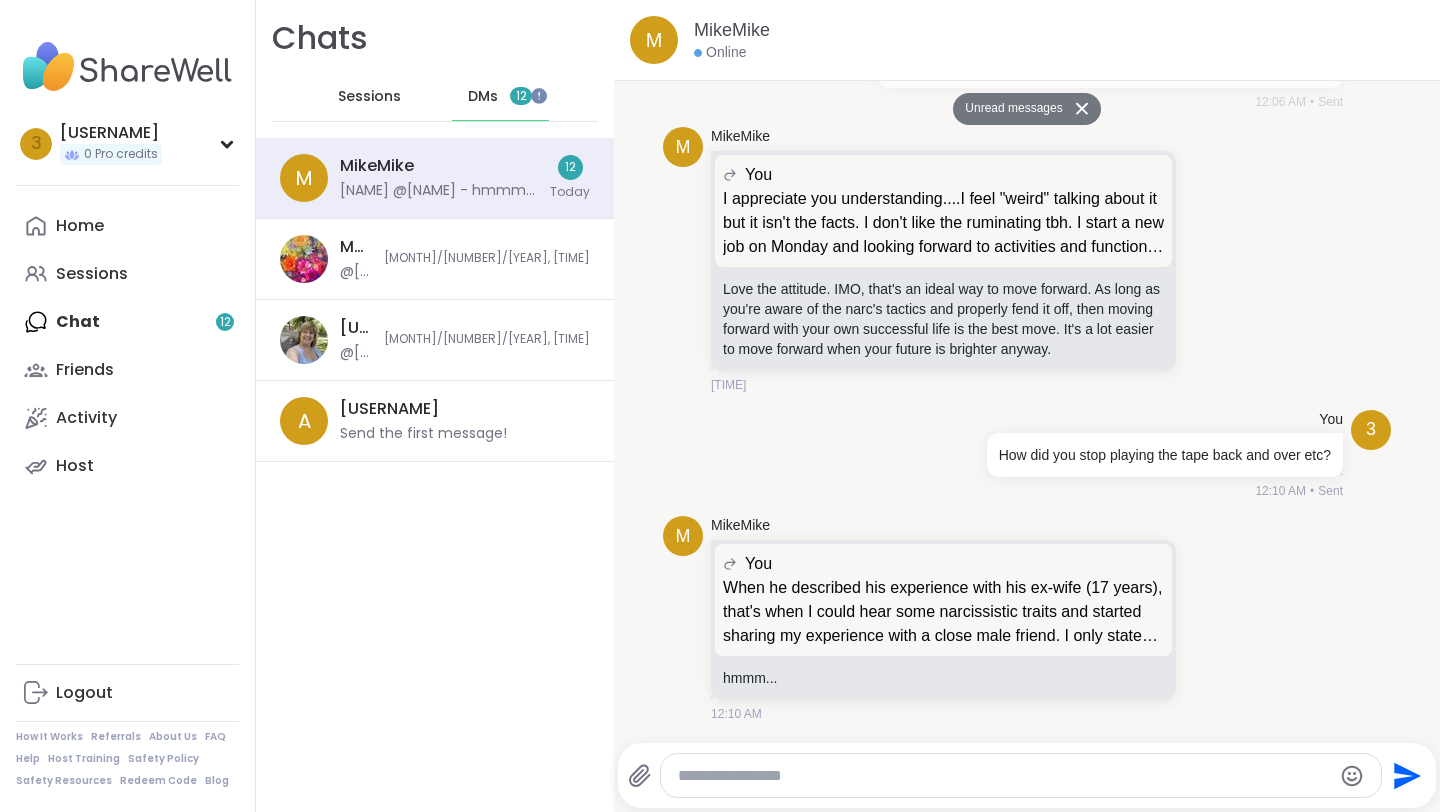 scroll, scrollTop: 9245, scrollLeft: 0, axis: vertical 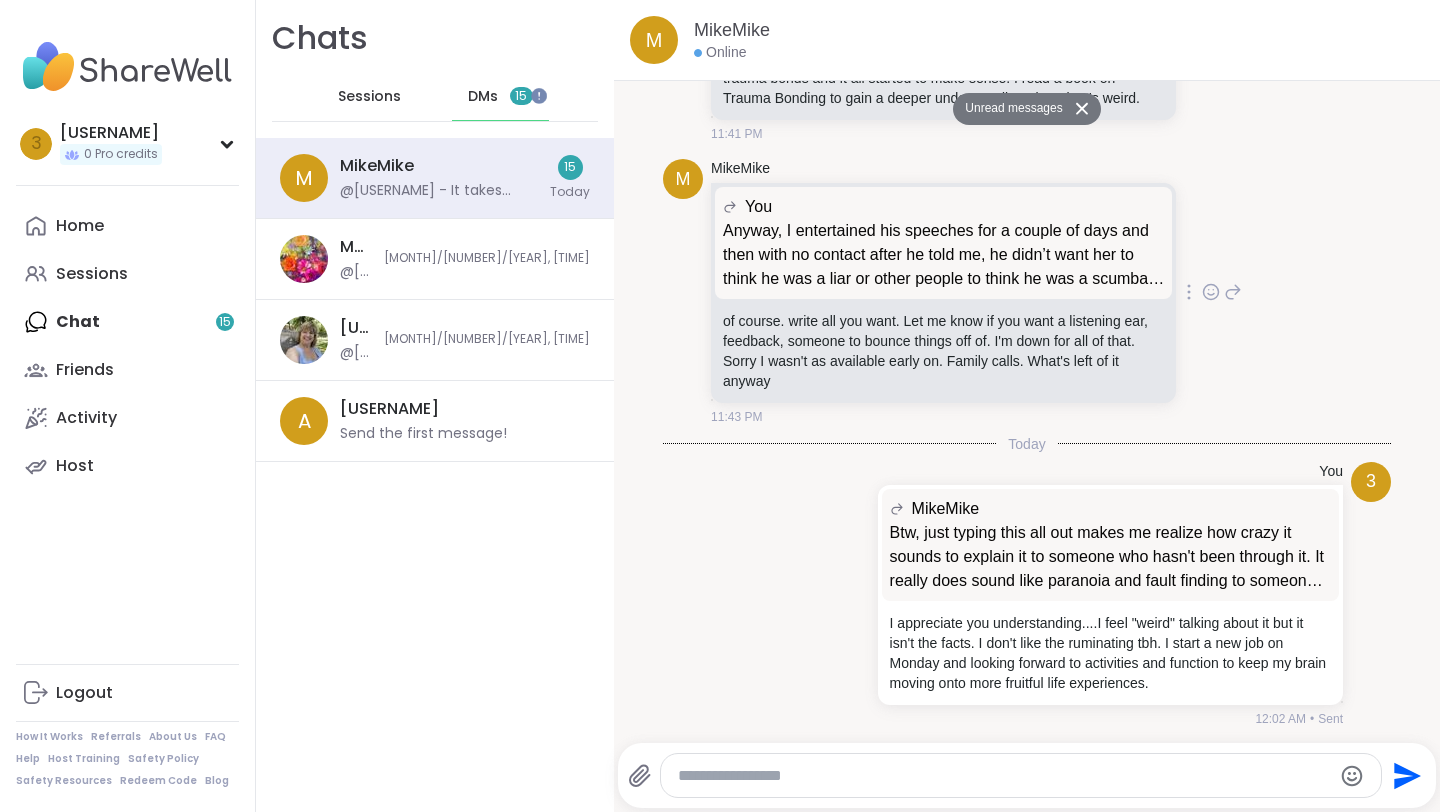 click 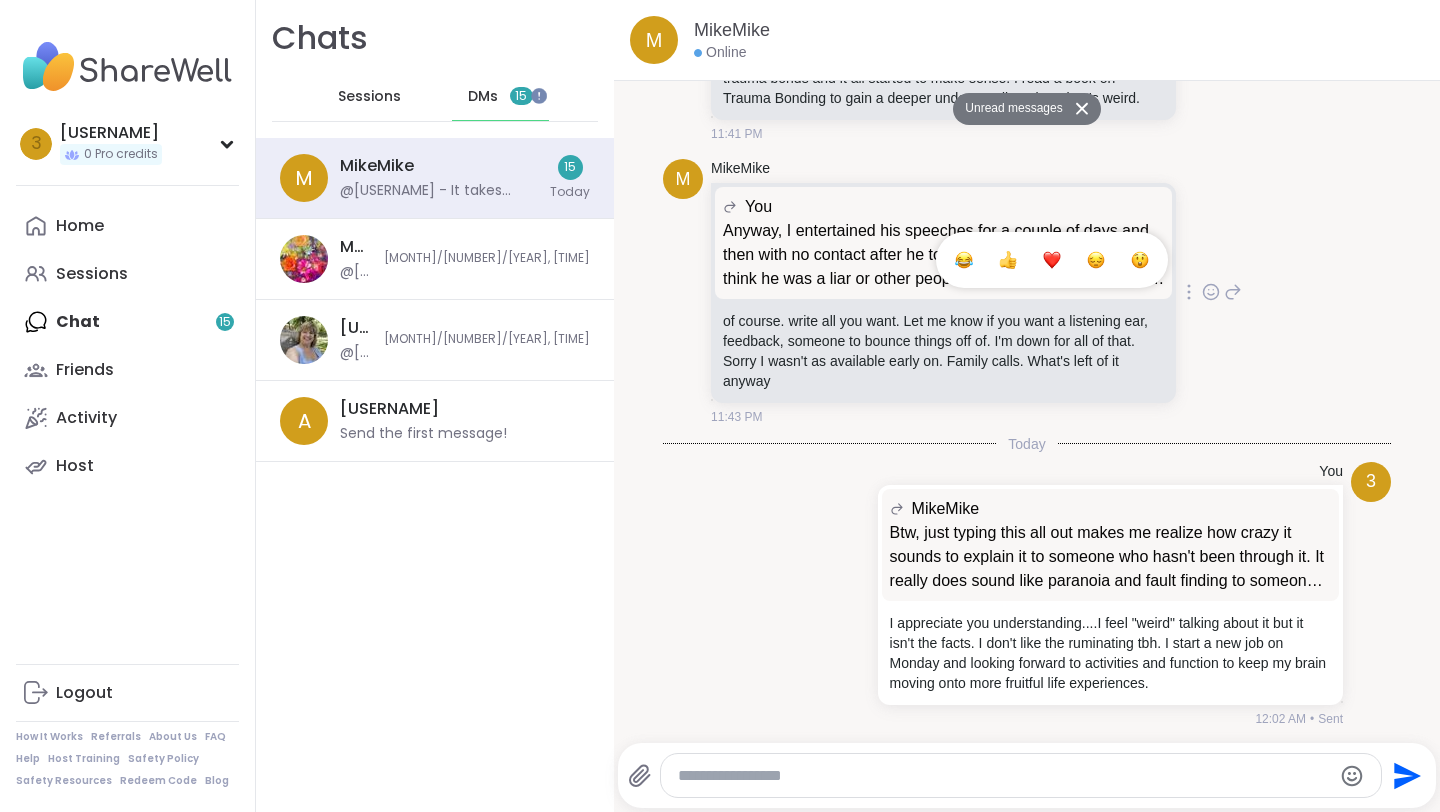 click at bounding box center [1052, 260] 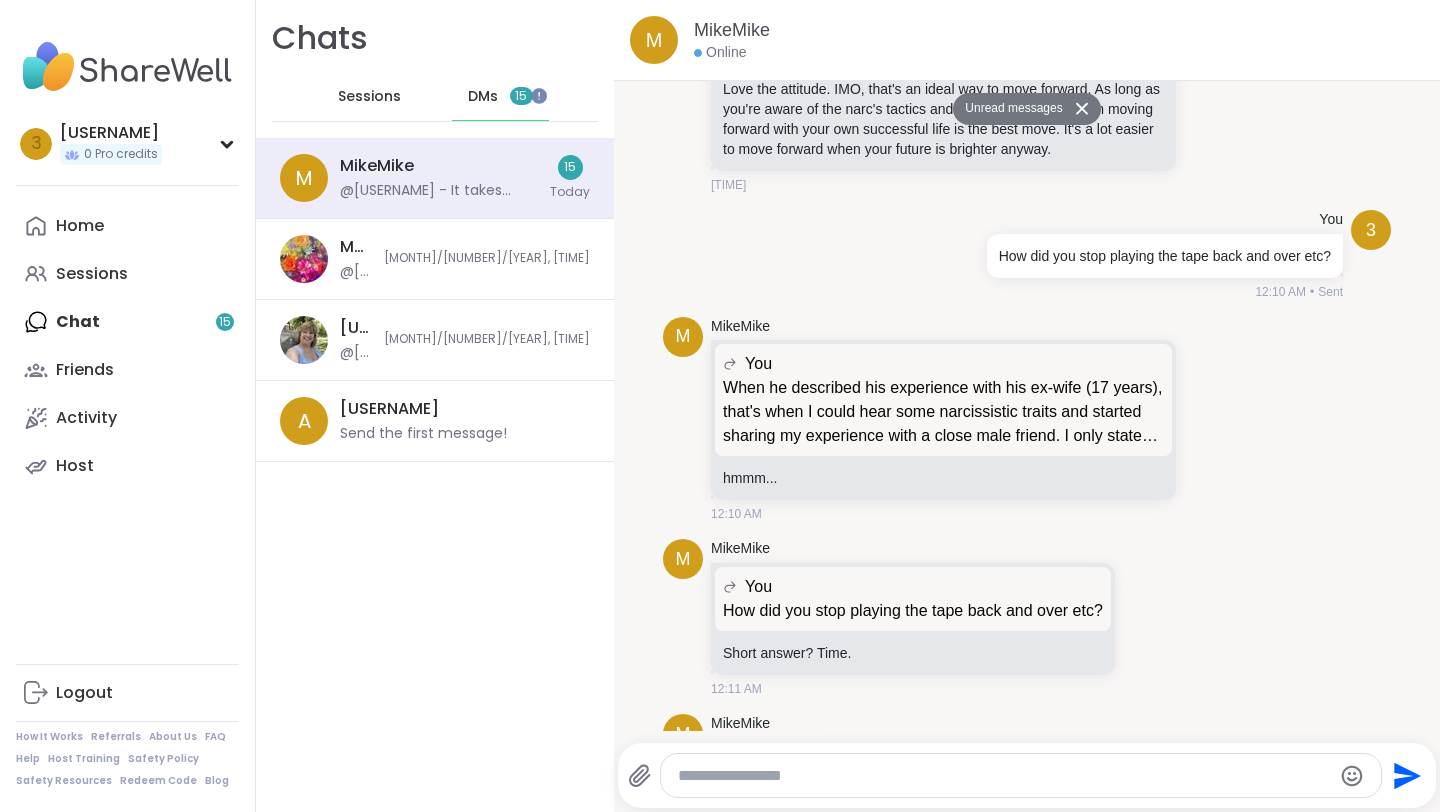 scroll, scrollTop: 9373, scrollLeft: 0, axis: vertical 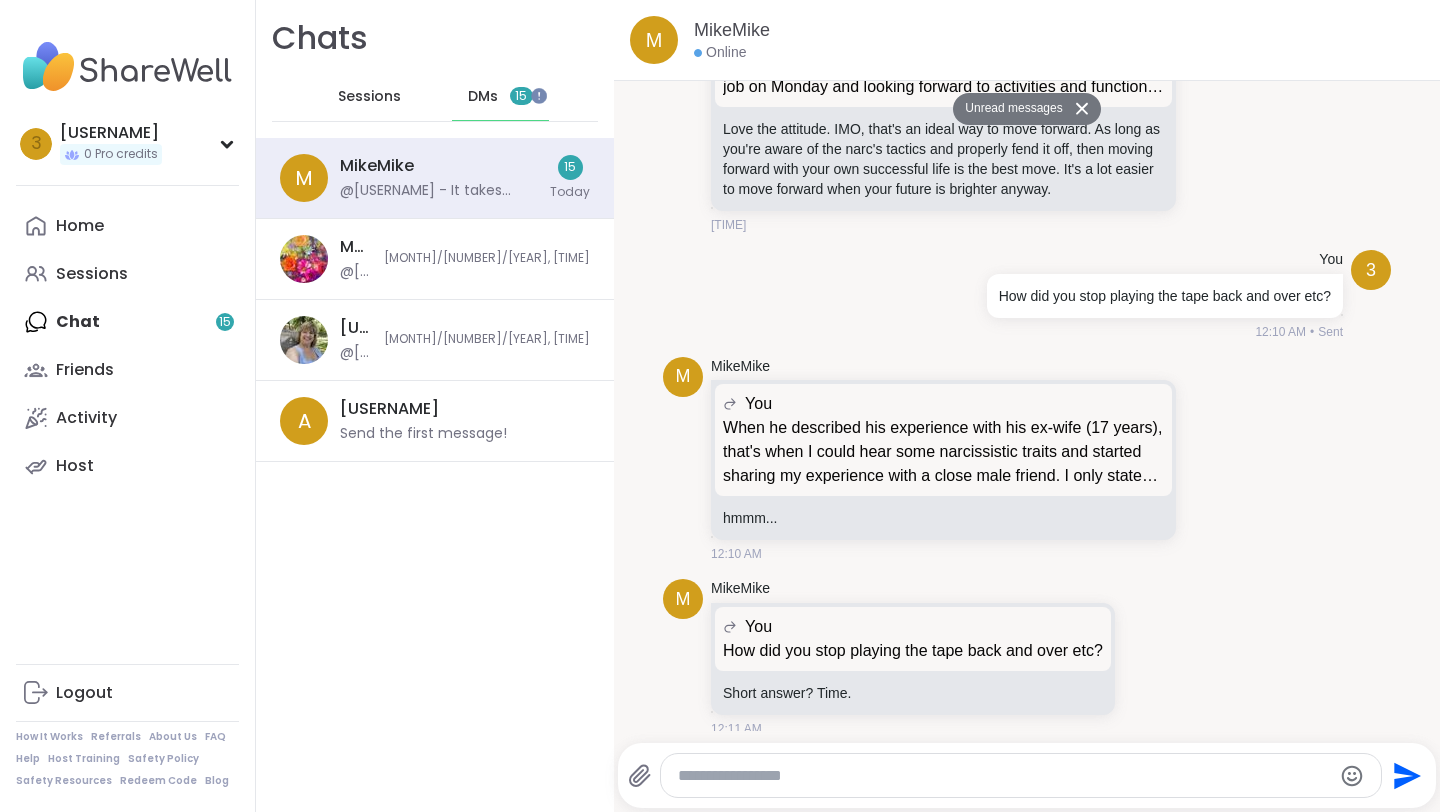 click on "Unread messages" at bounding box center (1010, 109) 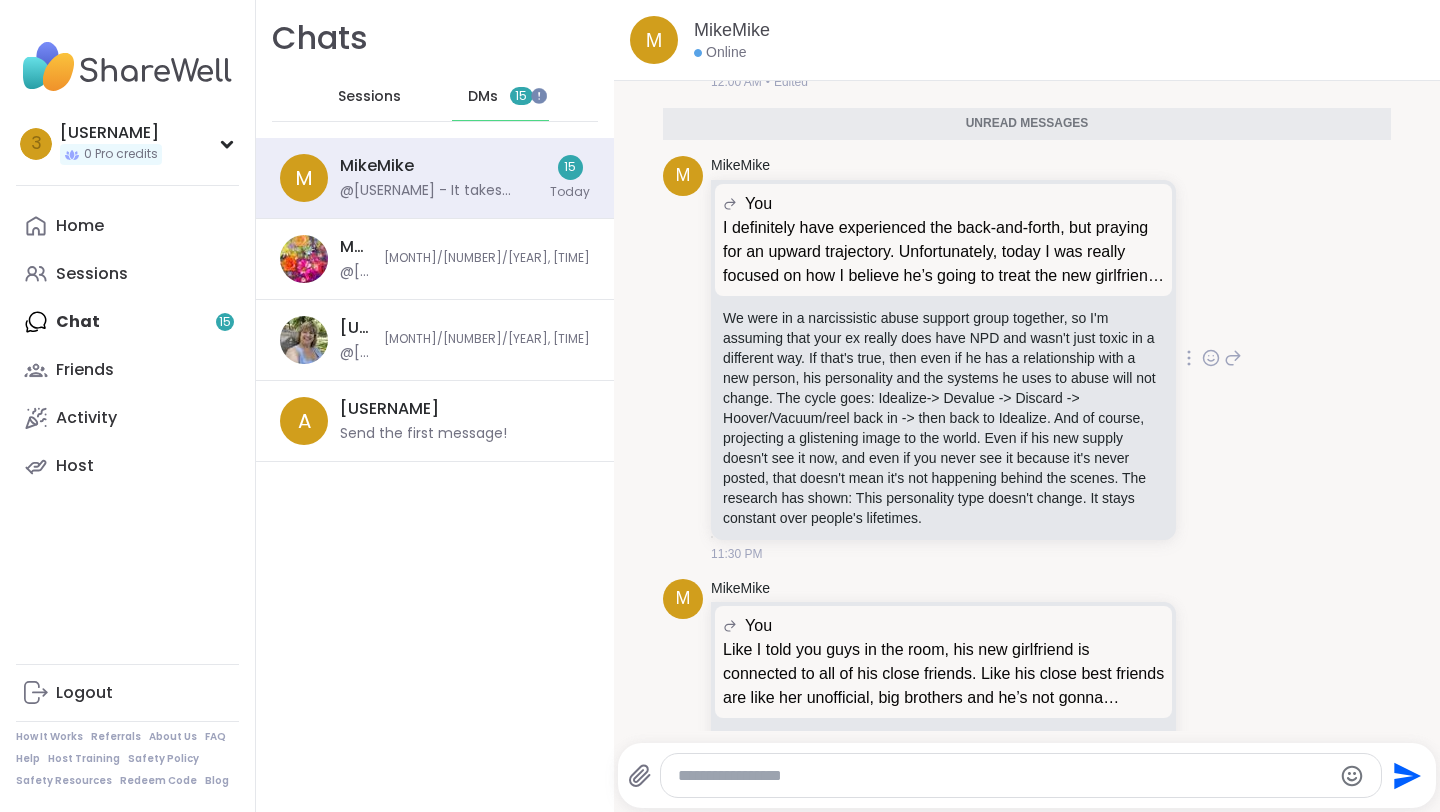 scroll, scrollTop: 5863, scrollLeft: 0, axis: vertical 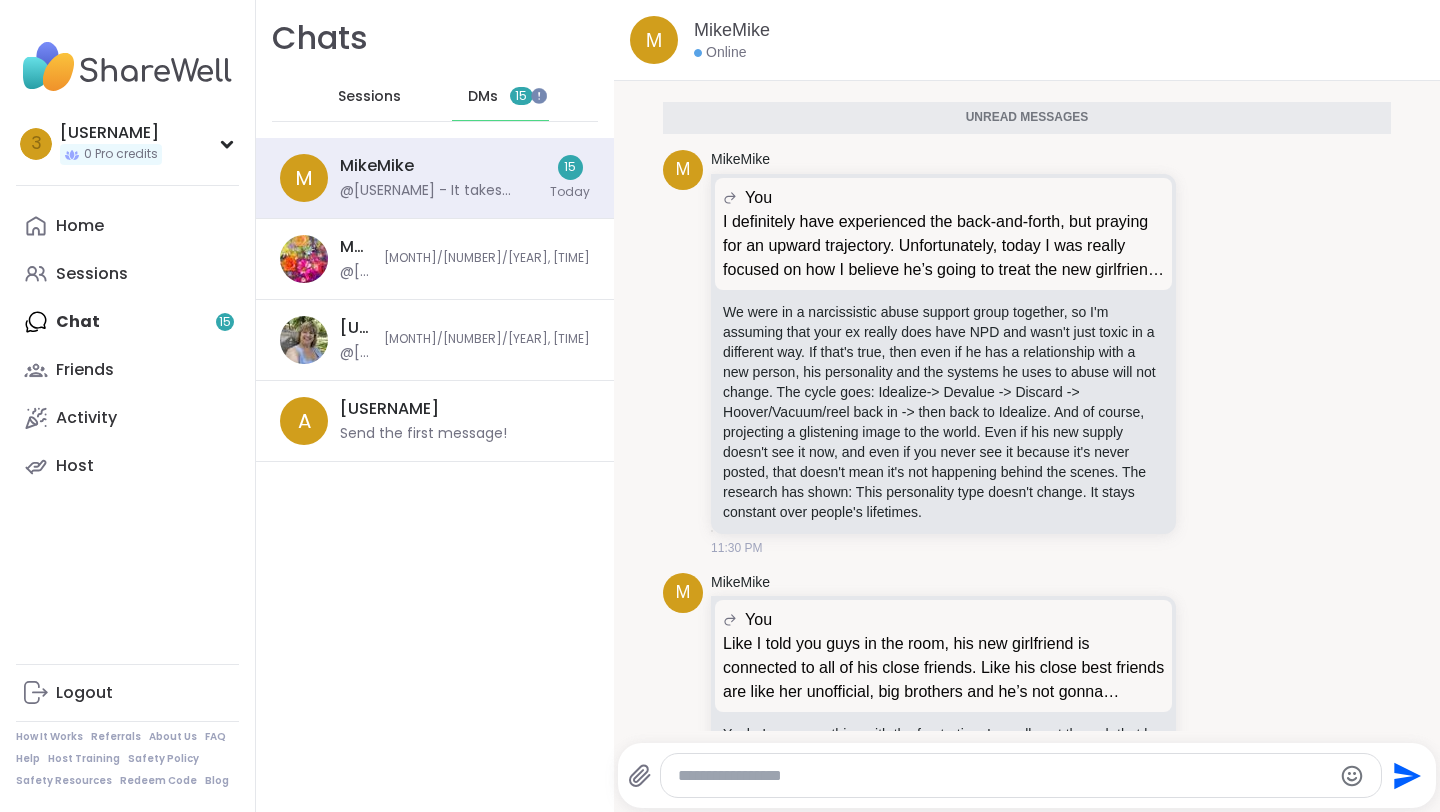 click 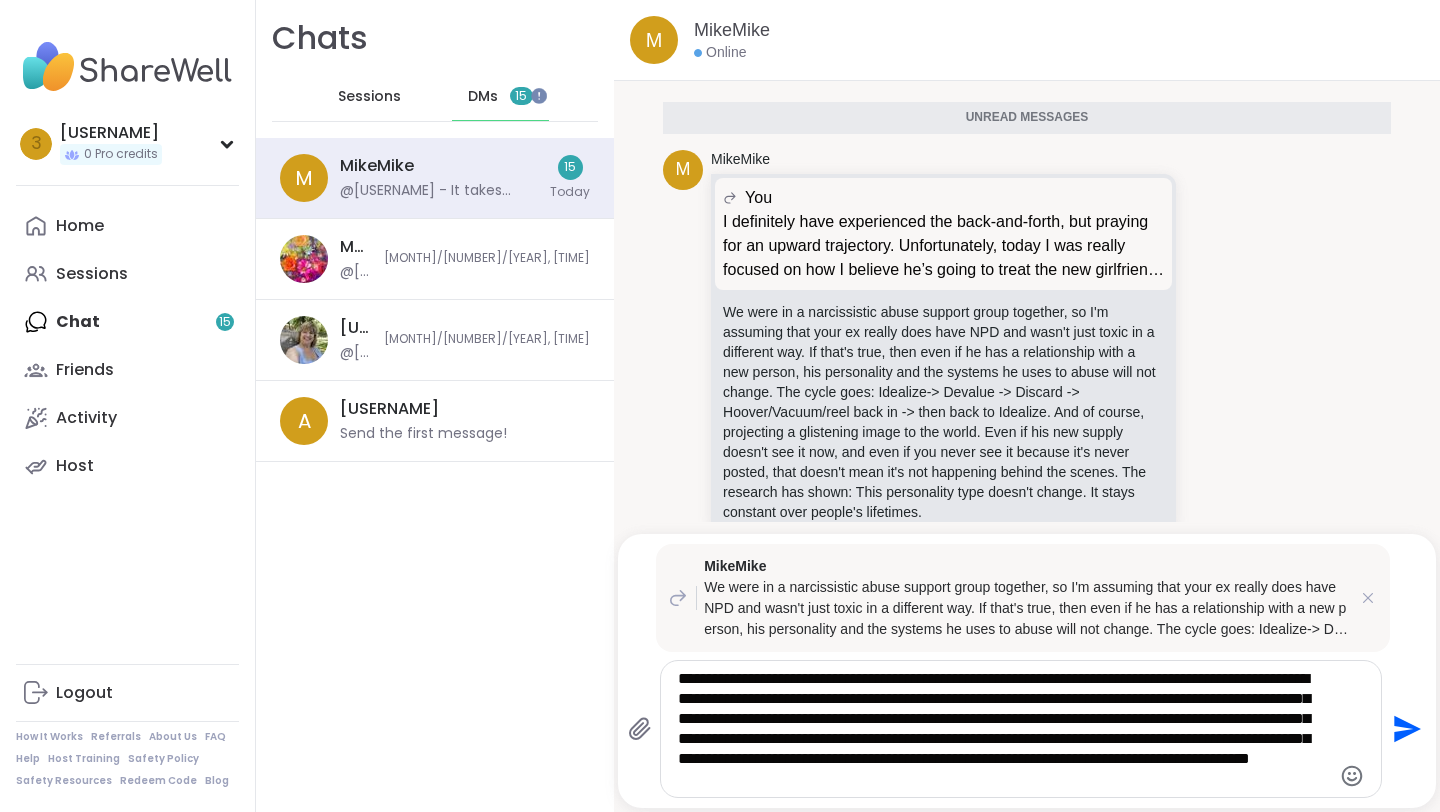 type on "**********" 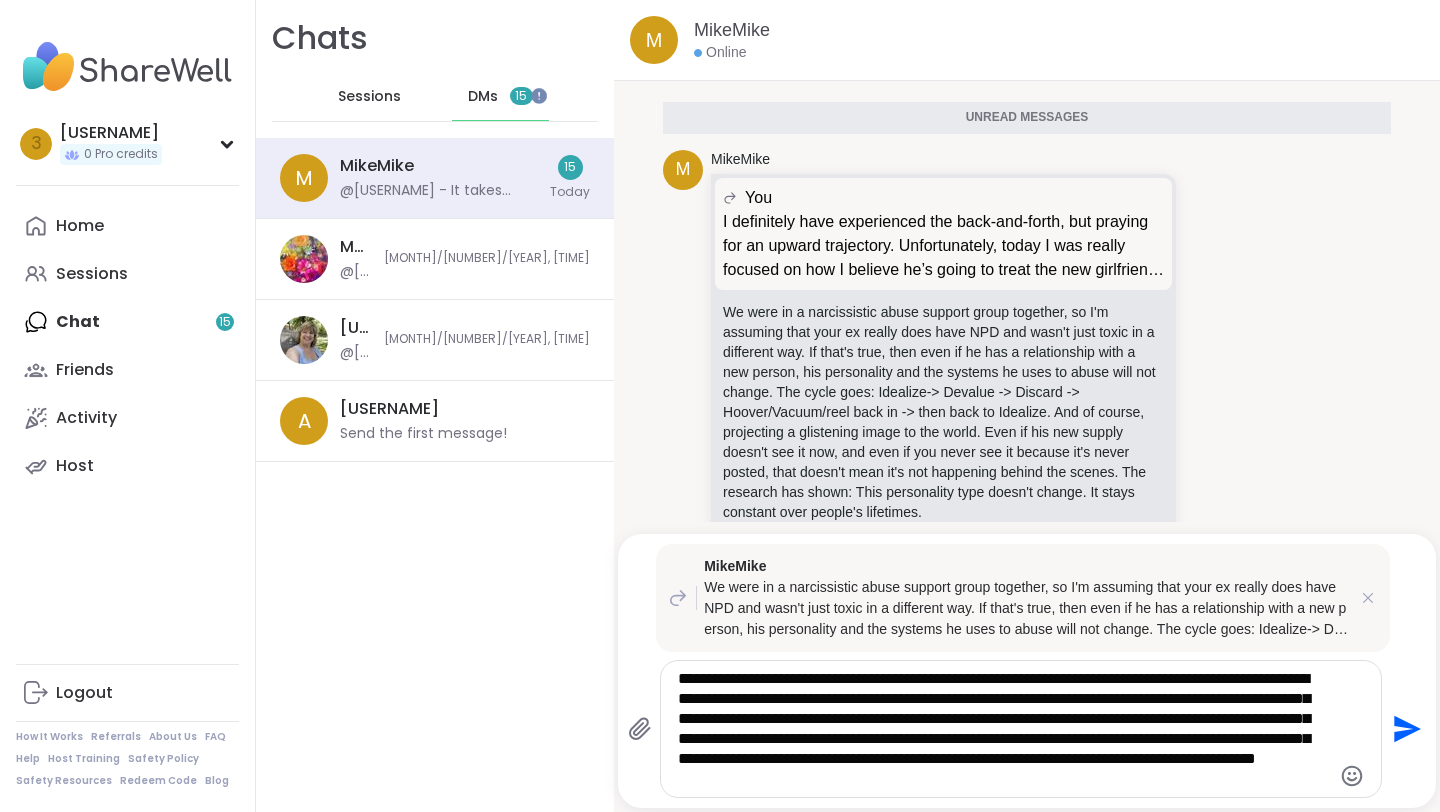 type 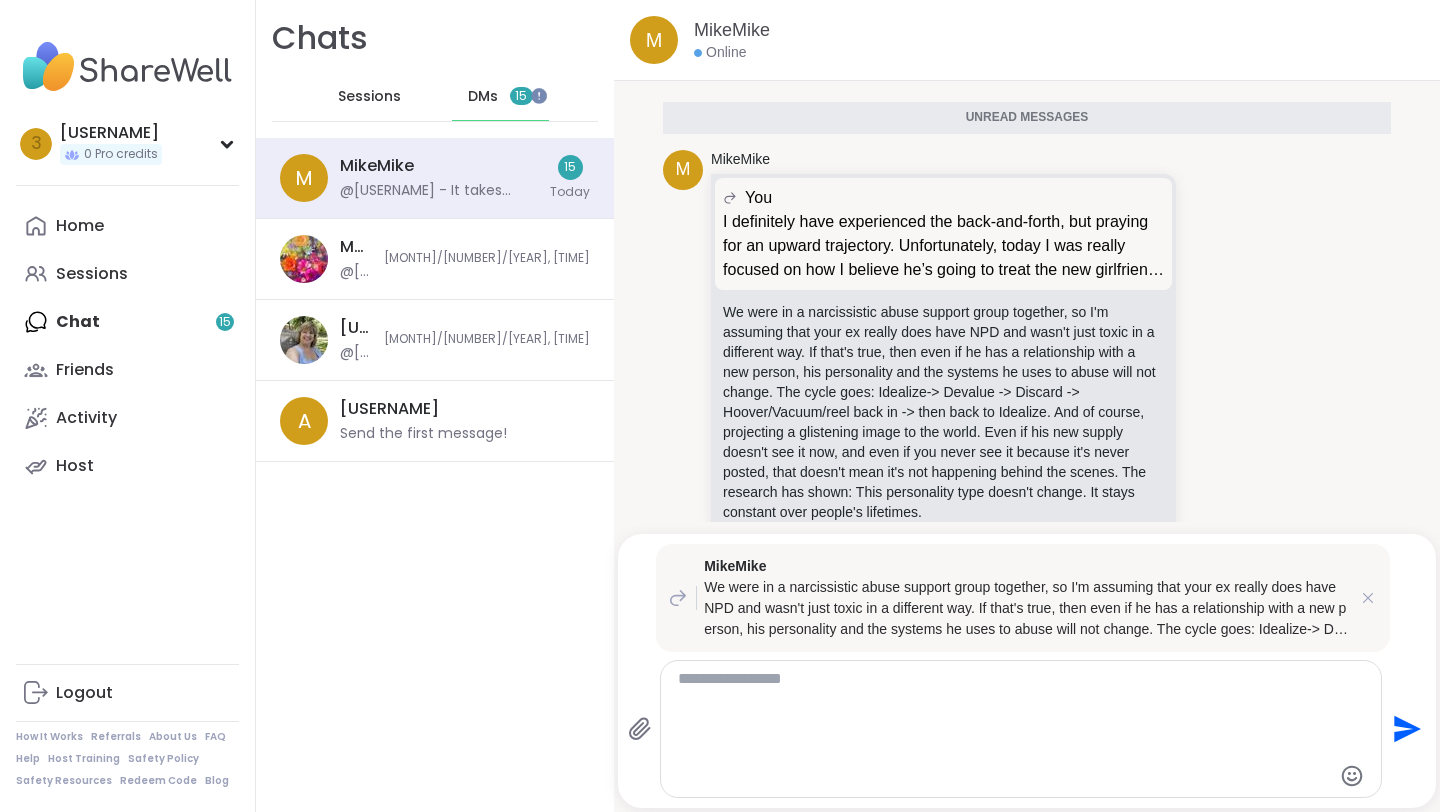 scroll, scrollTop: 10084, scrollLeft: 0, axis: vertical 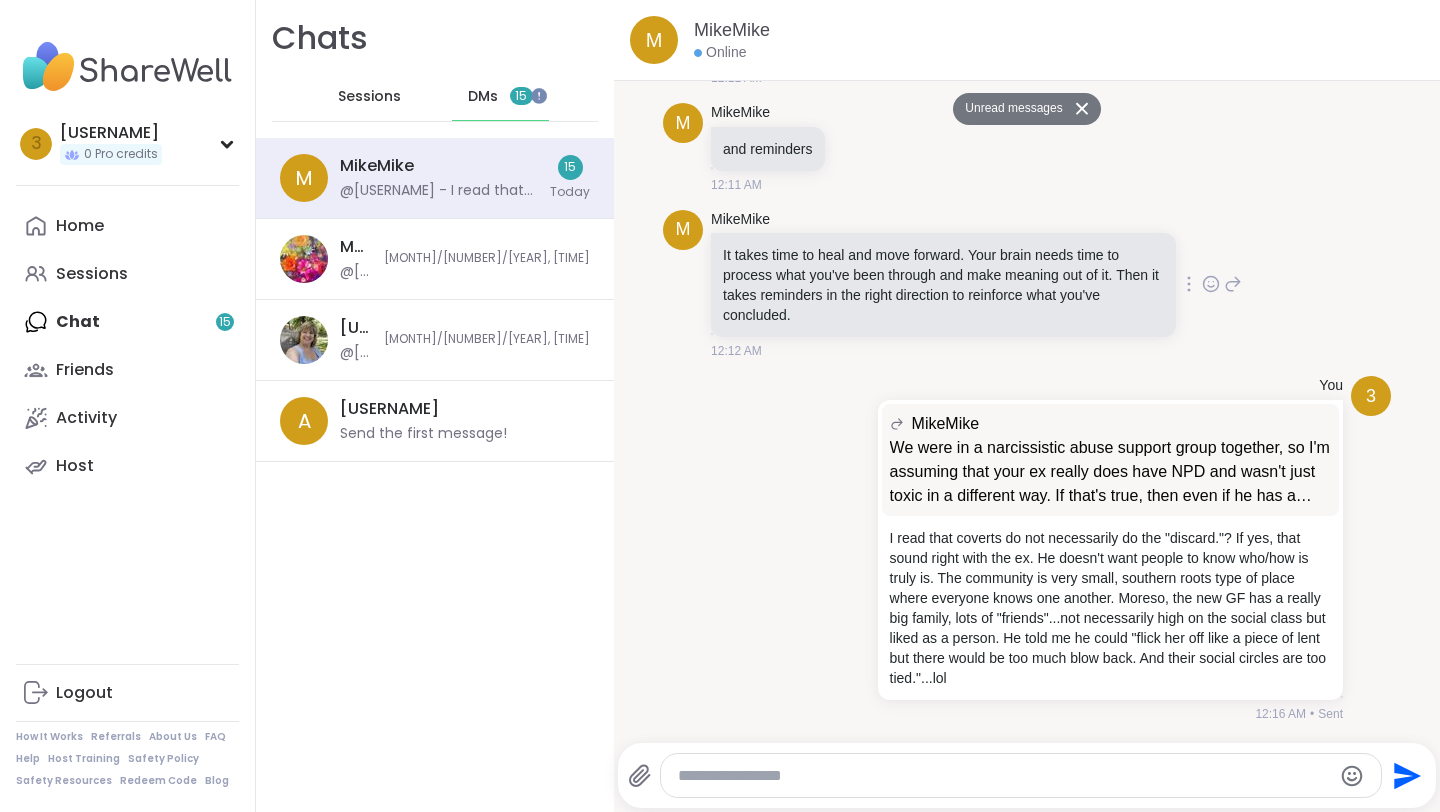 click 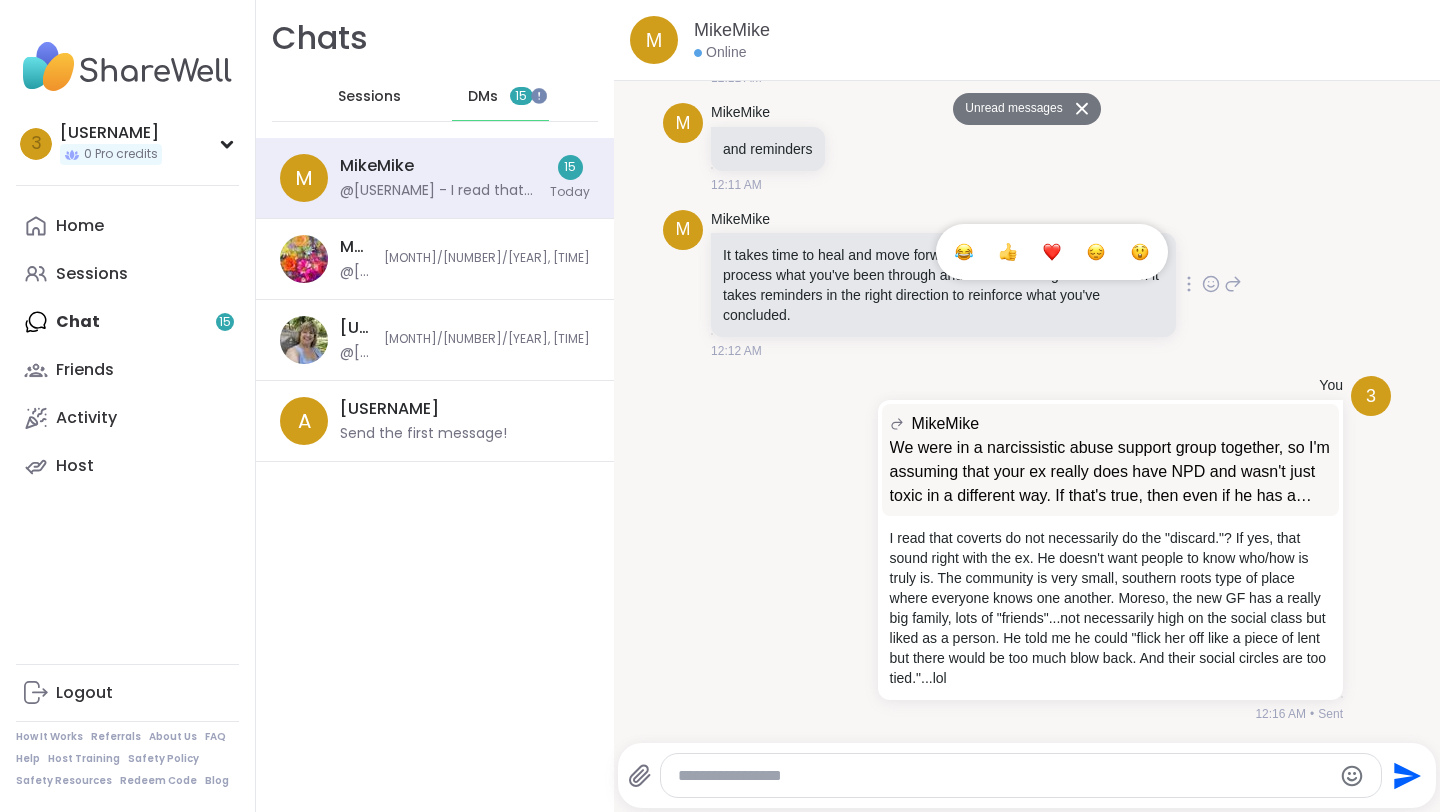 click at bounding box center (1008, 252) 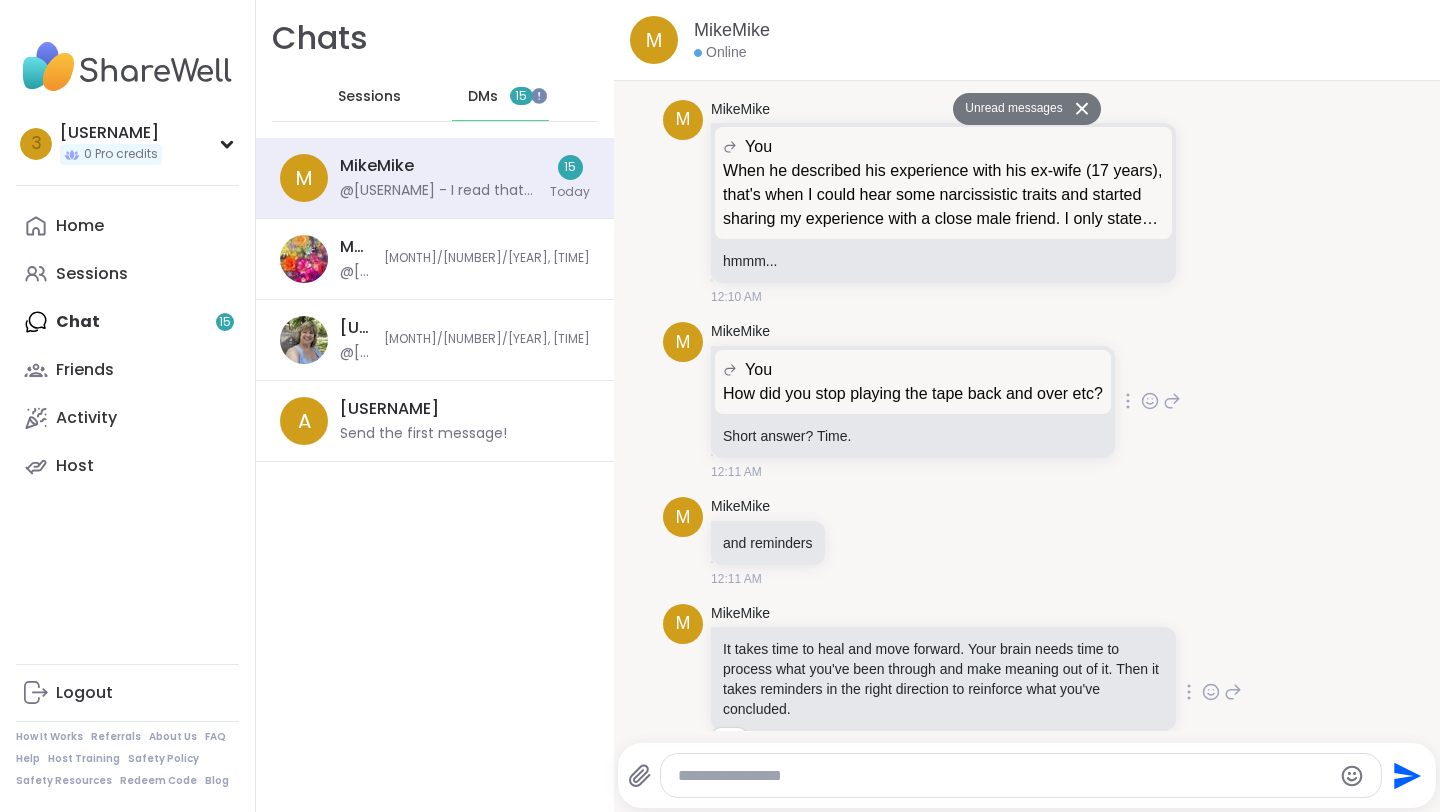 scroll, scrollTop: 9631, scrollLeft: 0, axis: vertical 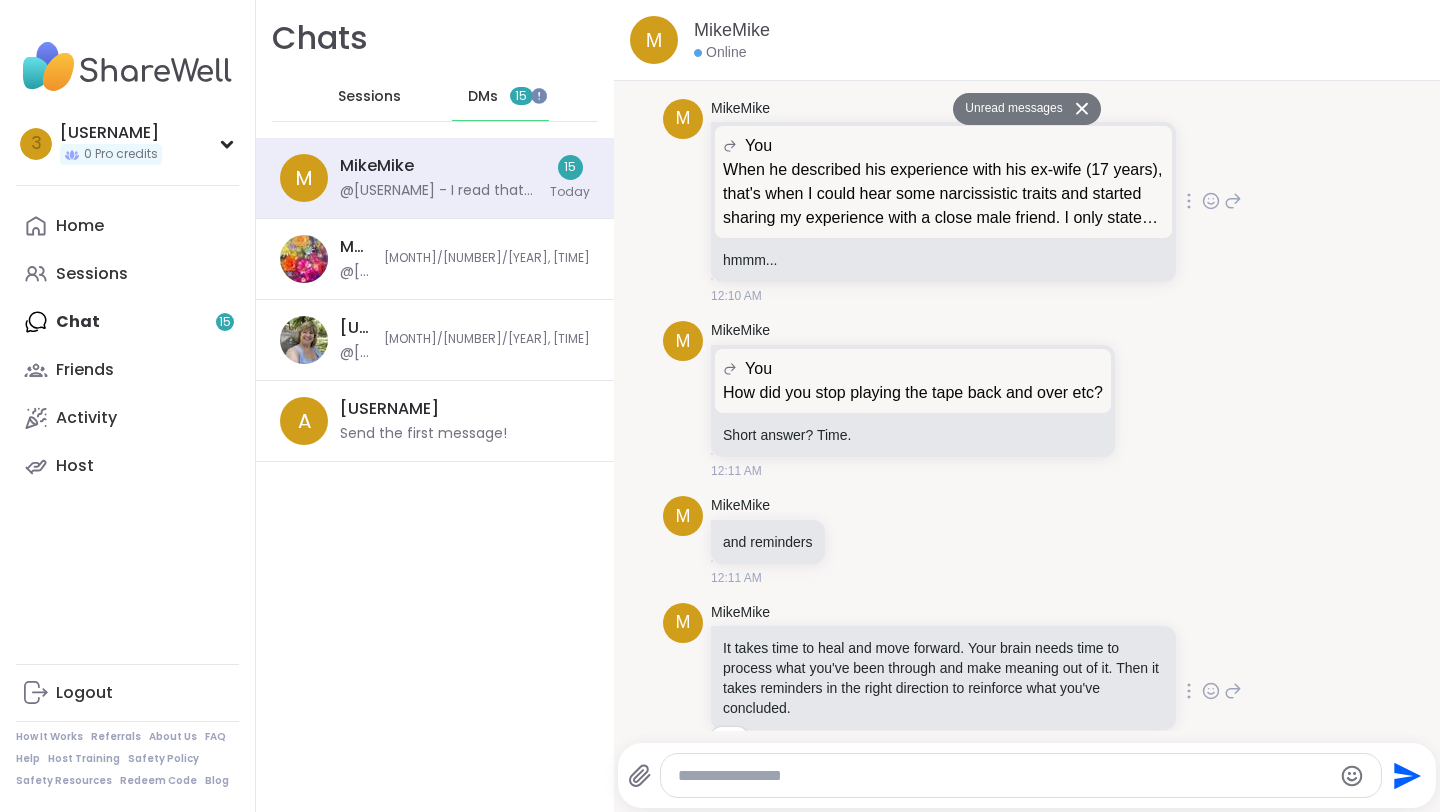 click on "When he described his experience with his ex-wife (17 years), that's when I could hear some narcissistic traits and started sharing my experience with a close male friend.  I only stated the facts and how I would second guess my thoughts/perspective and wonder "if things sounded right."  After some brief time, my friend wilingly introduced narcissism as well.  My ex would NEVER say he is one BUT he found my social media feed, saw it and told me he looked it up out of suspension.  Then told me he would relate to a lot of the traits not all.  He's "actually just misunderstood"" at bounding box center [943, 194] 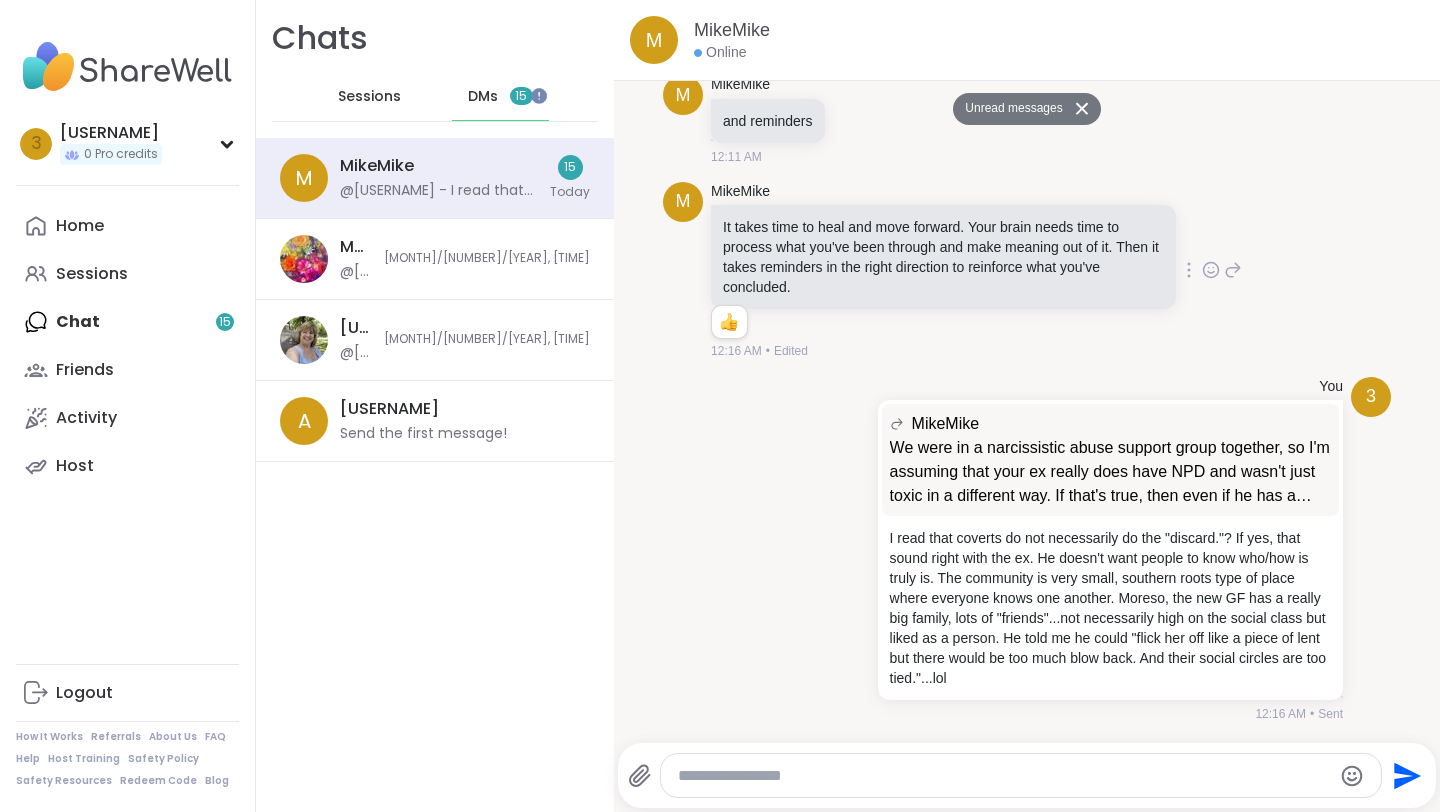 scroll, scrollTop: 10113, scrollLeft: 0, axis: vertical 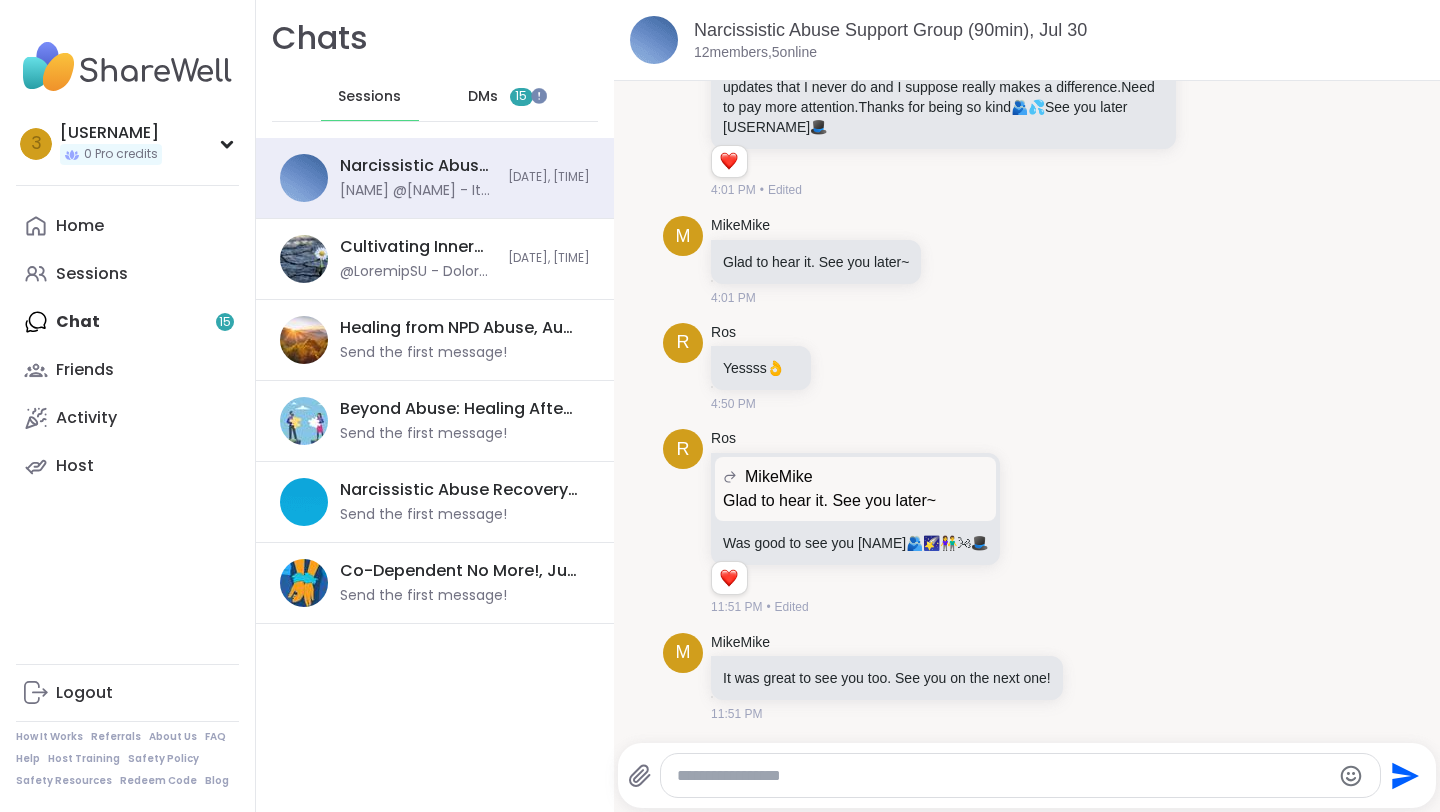 click on "Home Sessions Chat 15 Friends Activity Host" at bounding box center (127, 346) 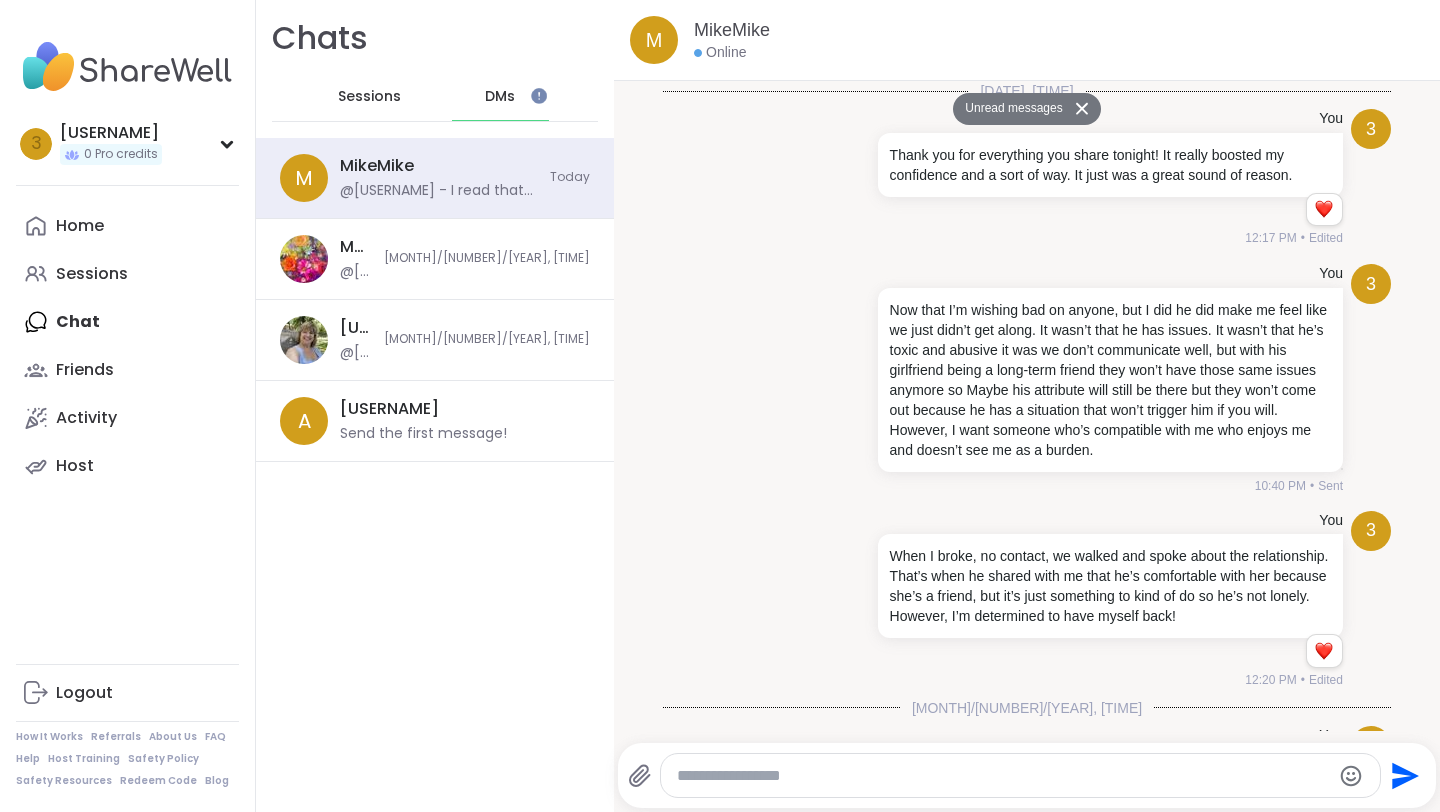 scroll, scrollTop: 9881, scrollLeft: 0, axis: vertical 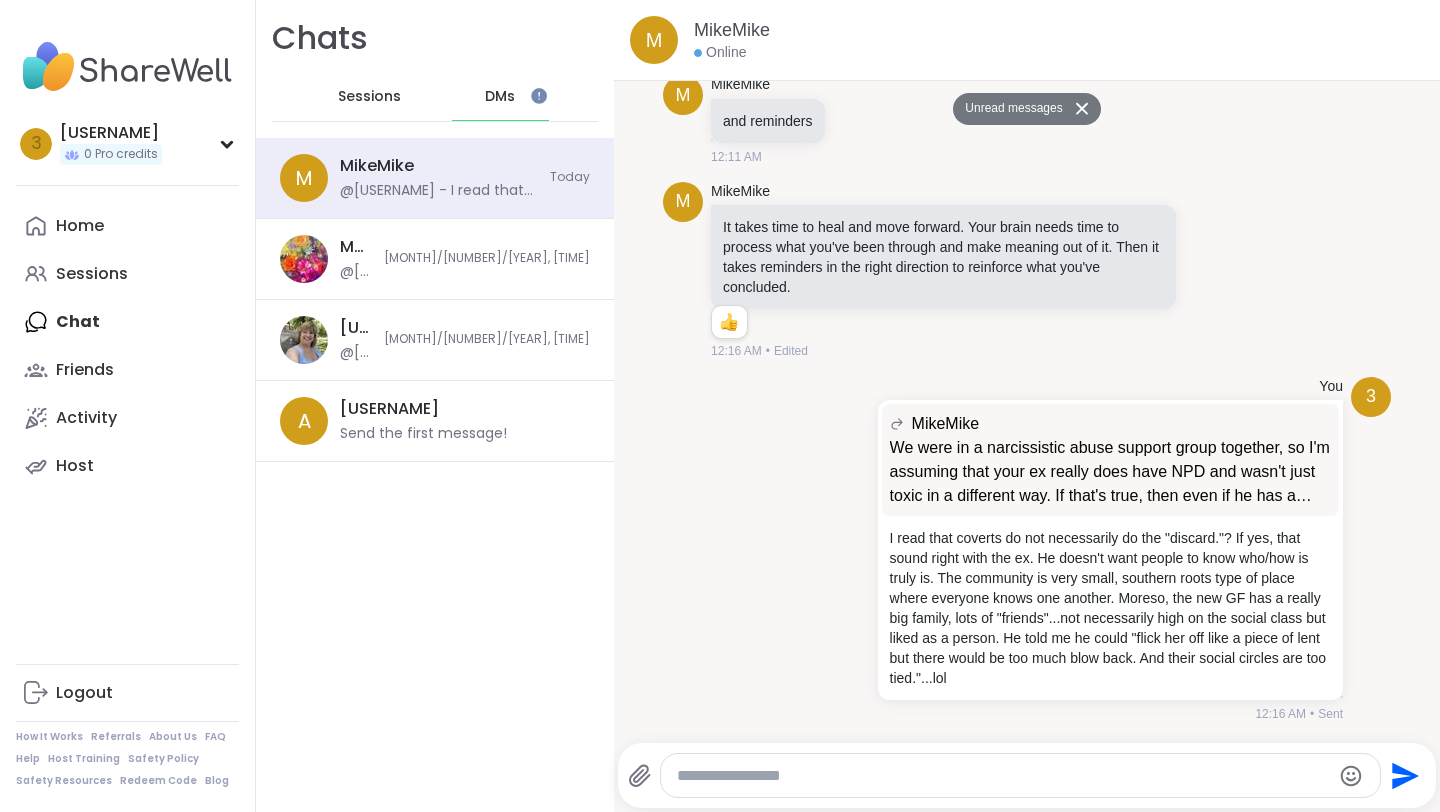 click at bounding box center (1003, 776) 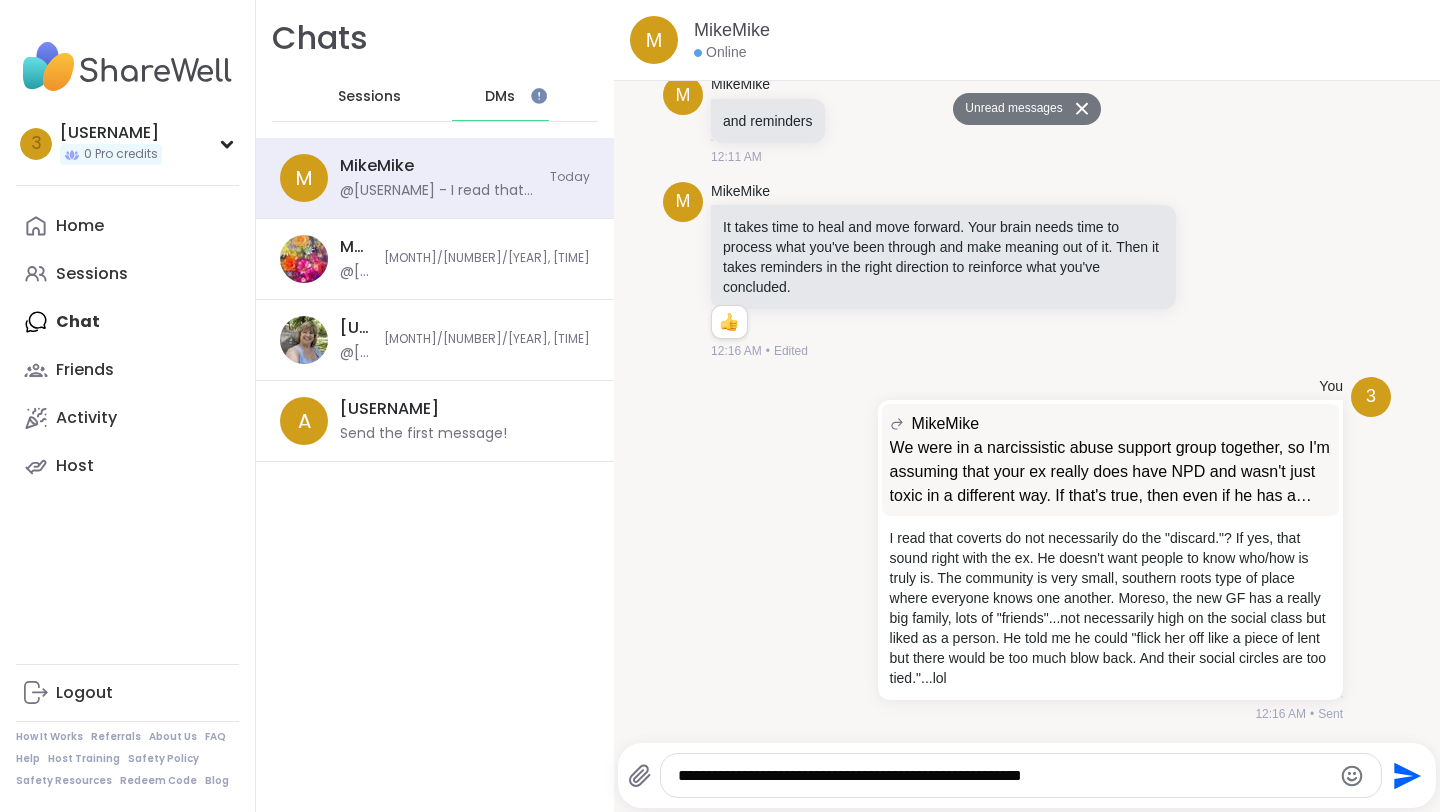 type on "**********" 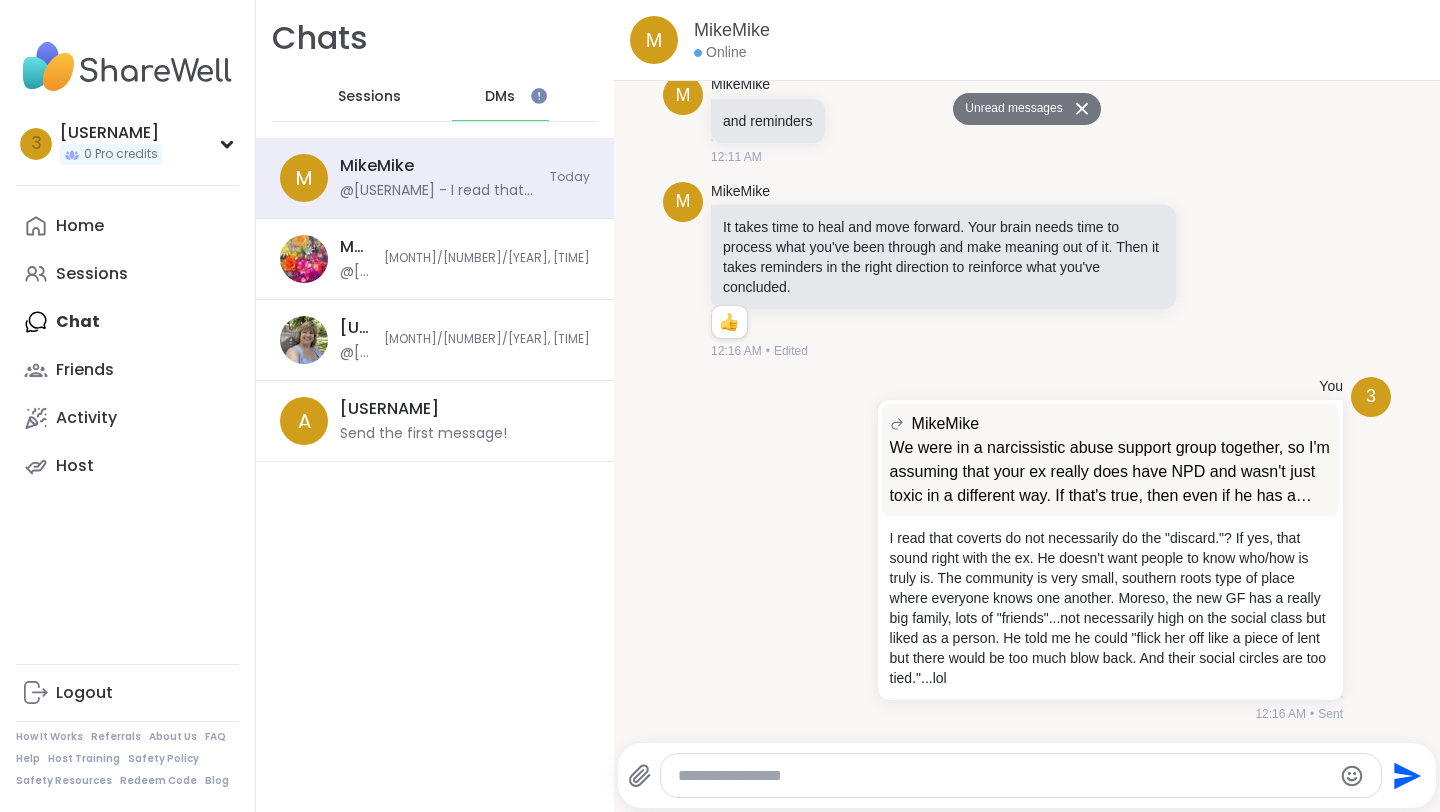 scroll, scrollTop: 9940, scrollLeft: 0, axis: vertical 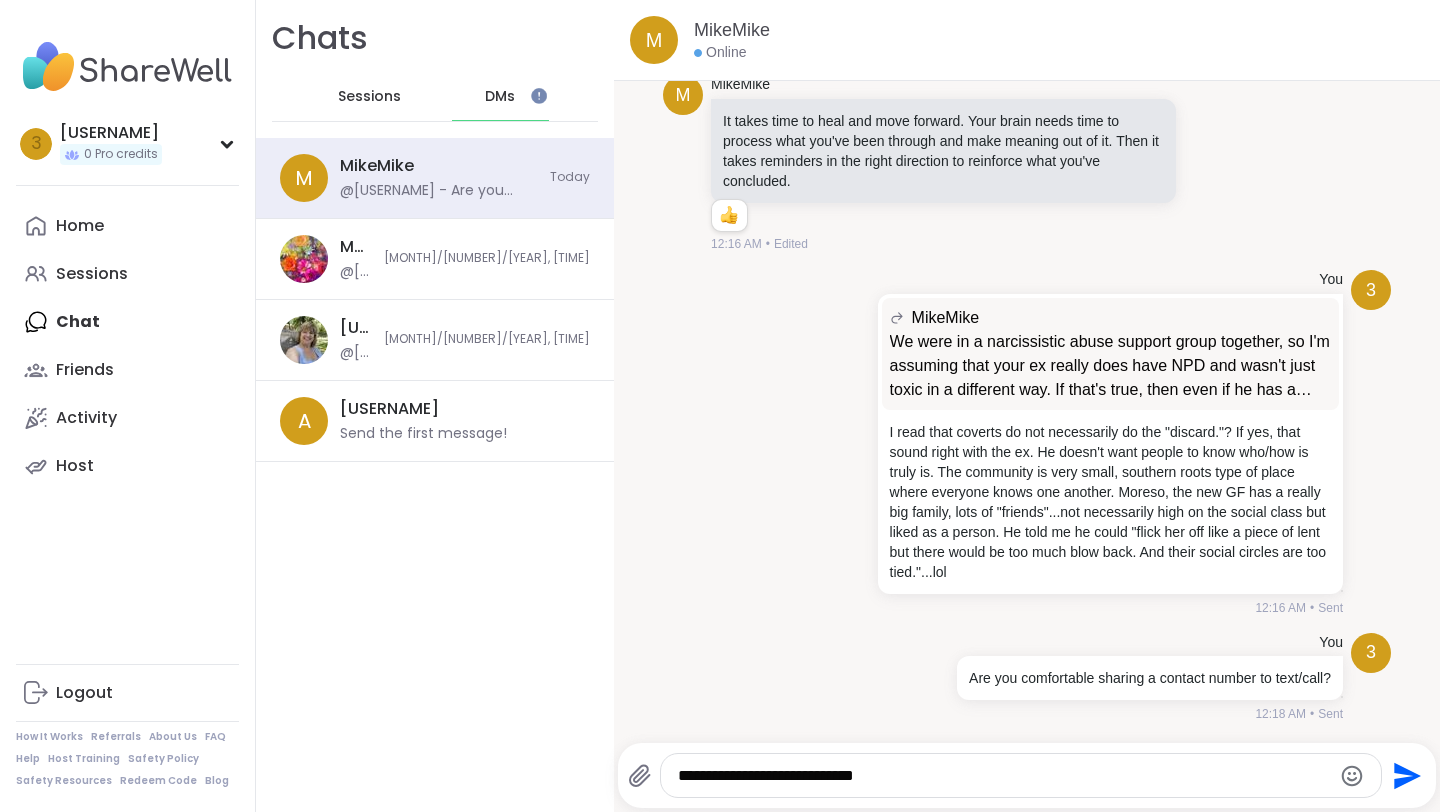 type on "**********" 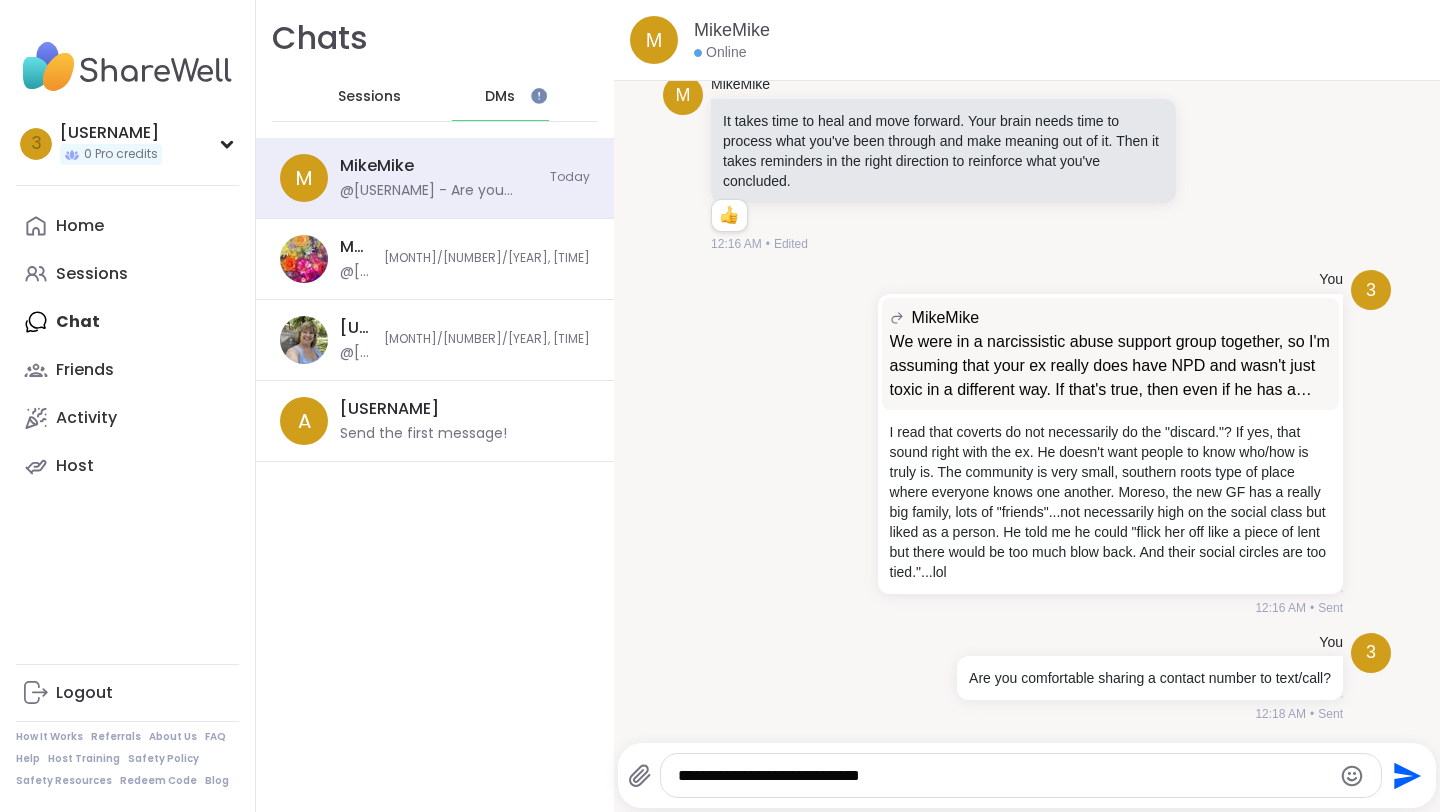 type 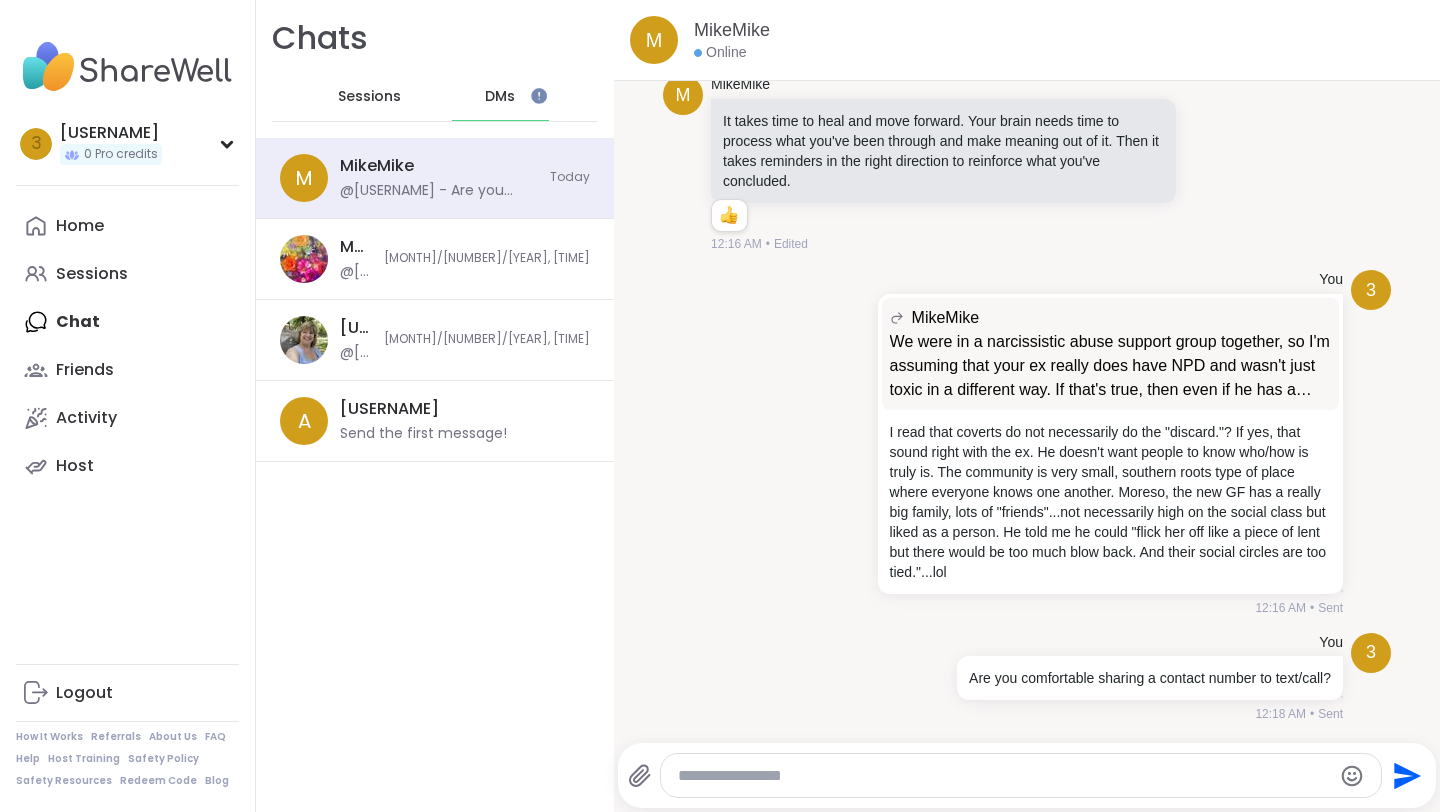 scroll, scrollTop: 10046, scrollLeft: 0, axis: vertical 